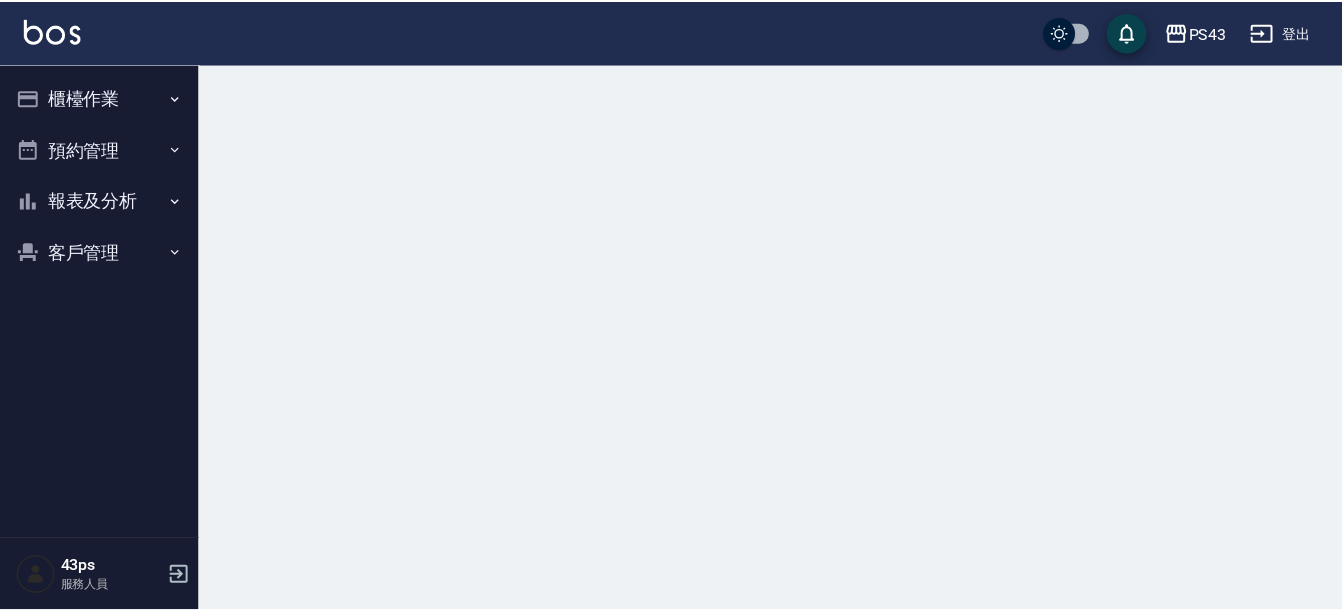 scroll, scrollTop: 0, scrollLeft: 0, axis: both 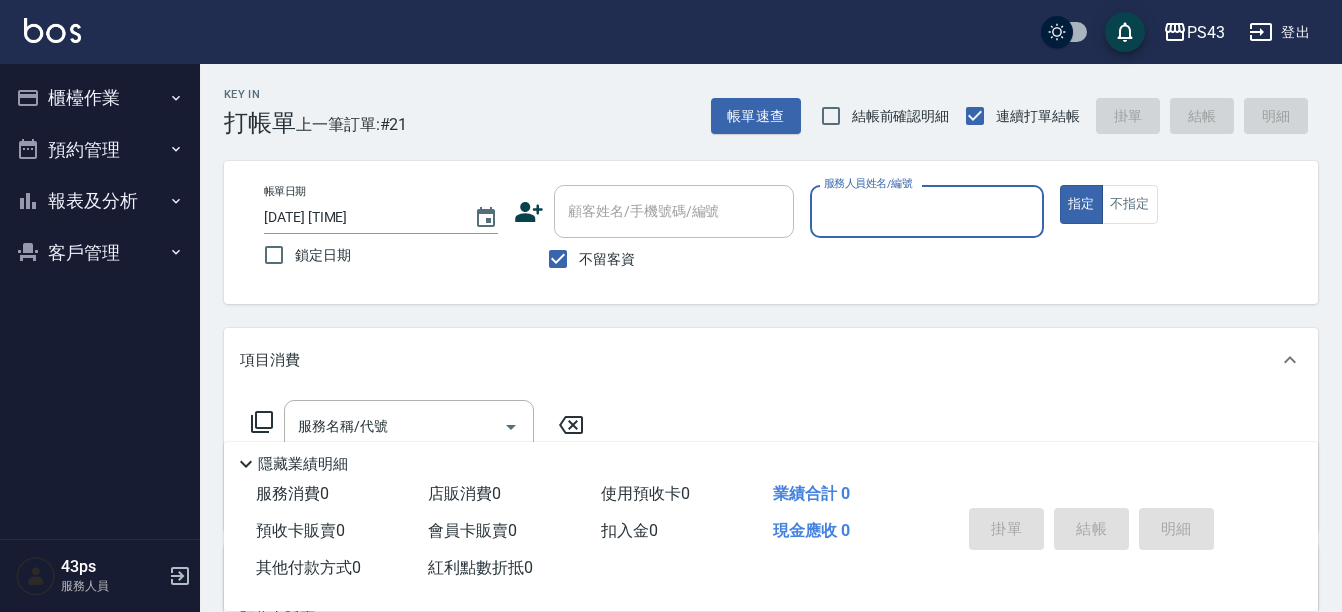 click on "櫃檯作業" at bounding box center (100, 98) 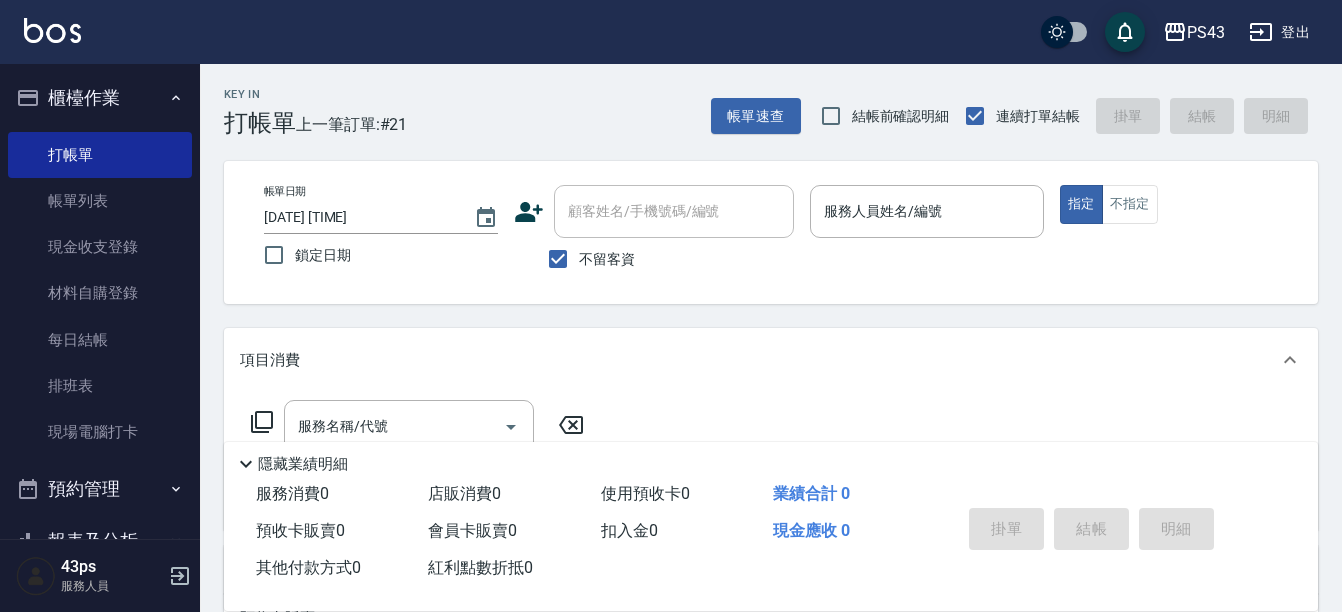 type 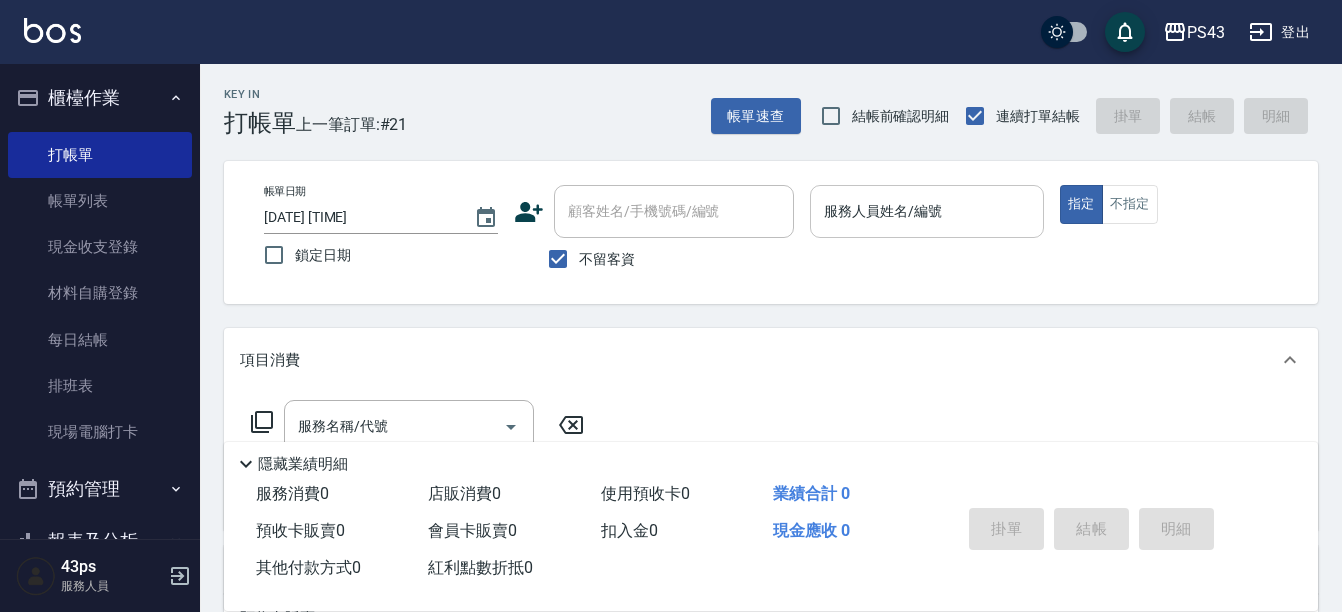 click on "服務人員姓名/編號 服務人員姓名/編號" at bounding box center [927, 211] 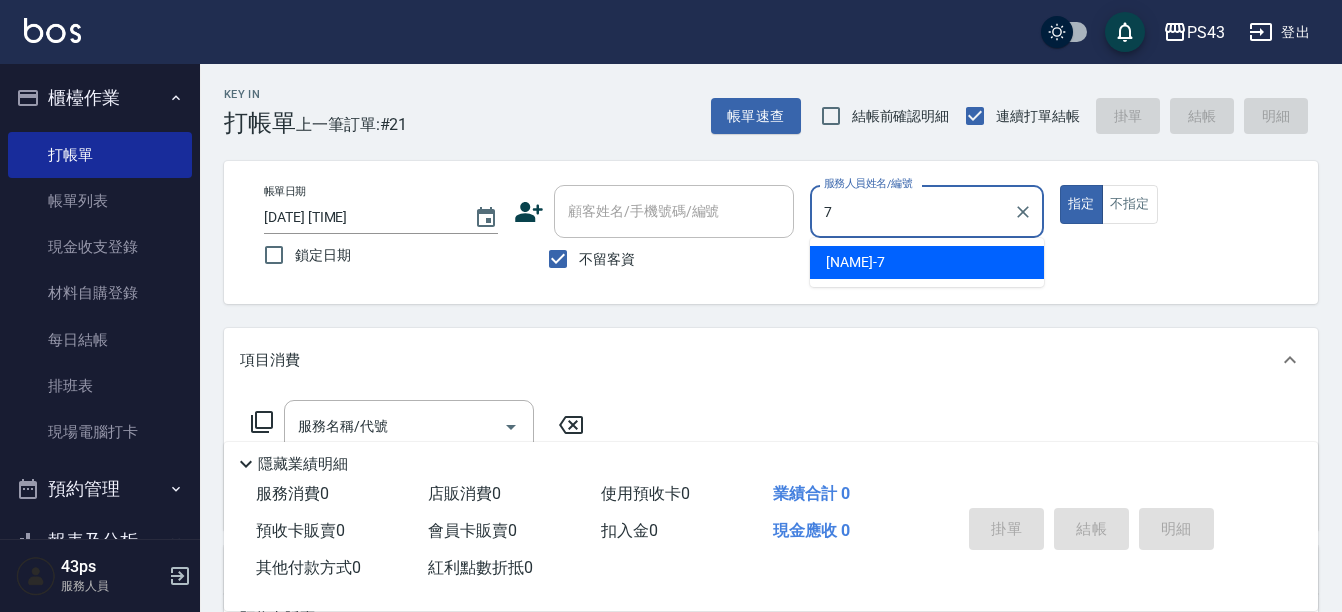 type on "[NAME] - [NUMBER]" 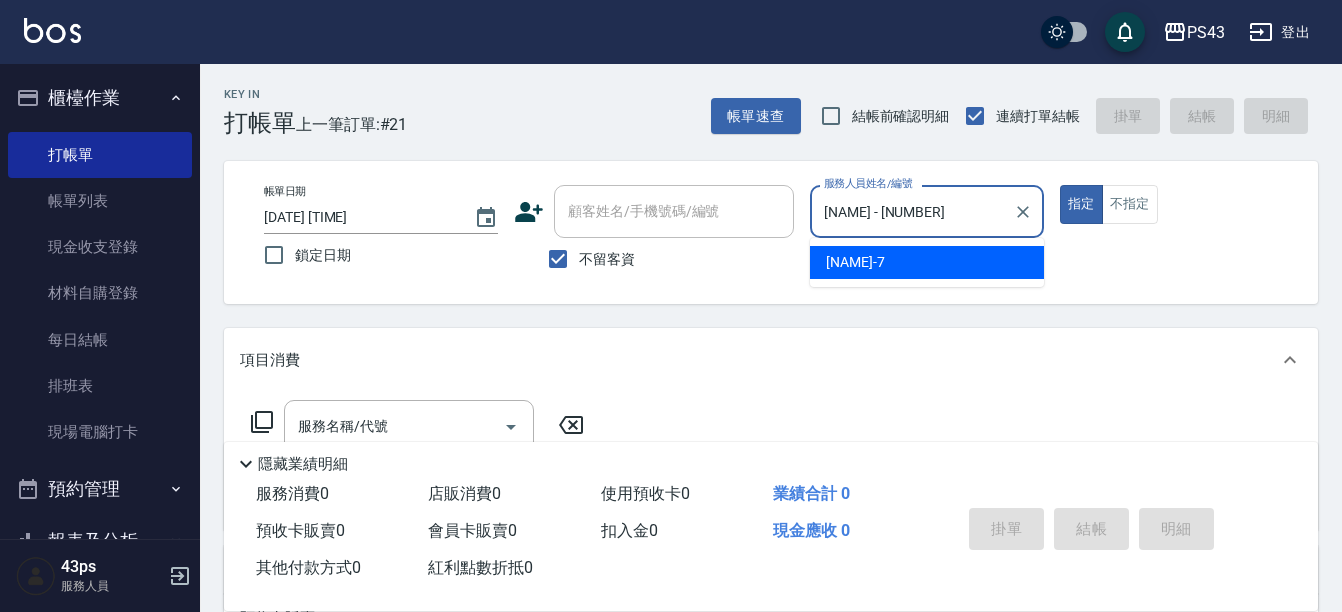 type on "true" 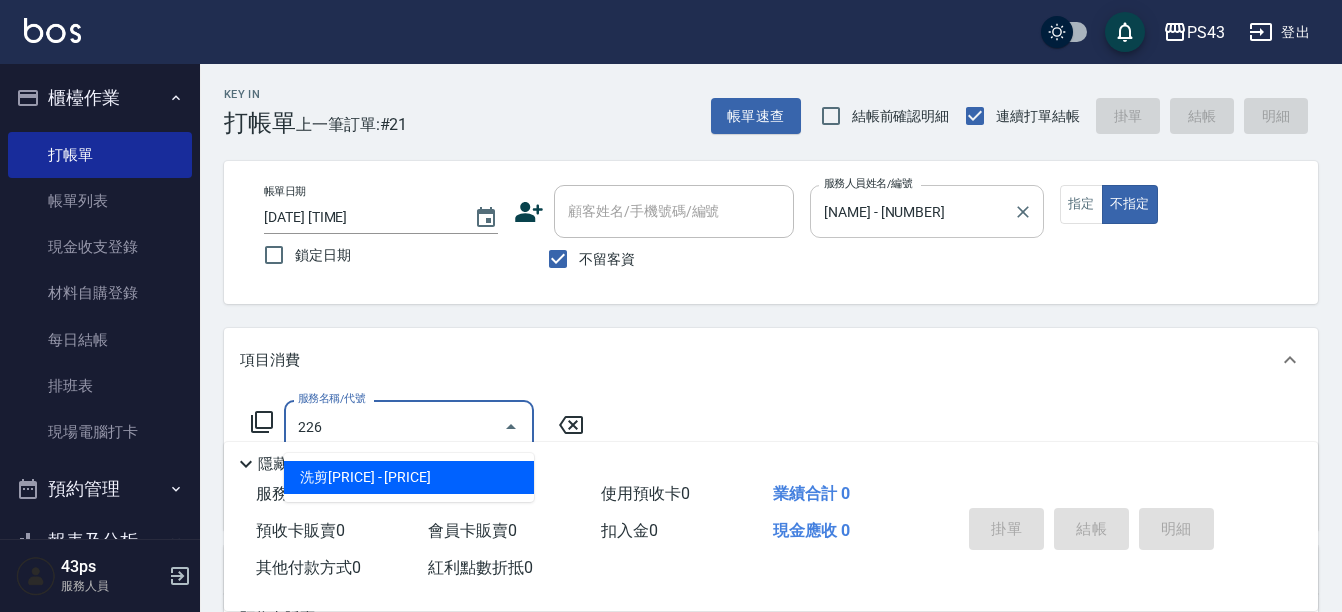 type on "洗剪[PRICE]([PRICE])" 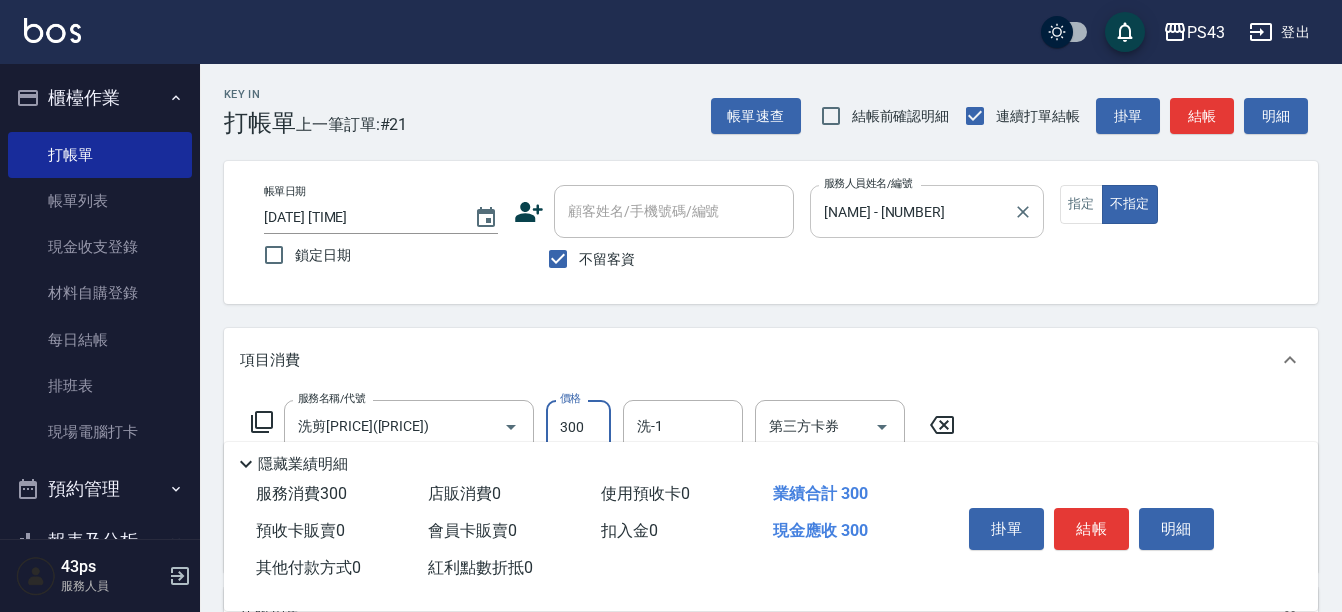 type on "300" 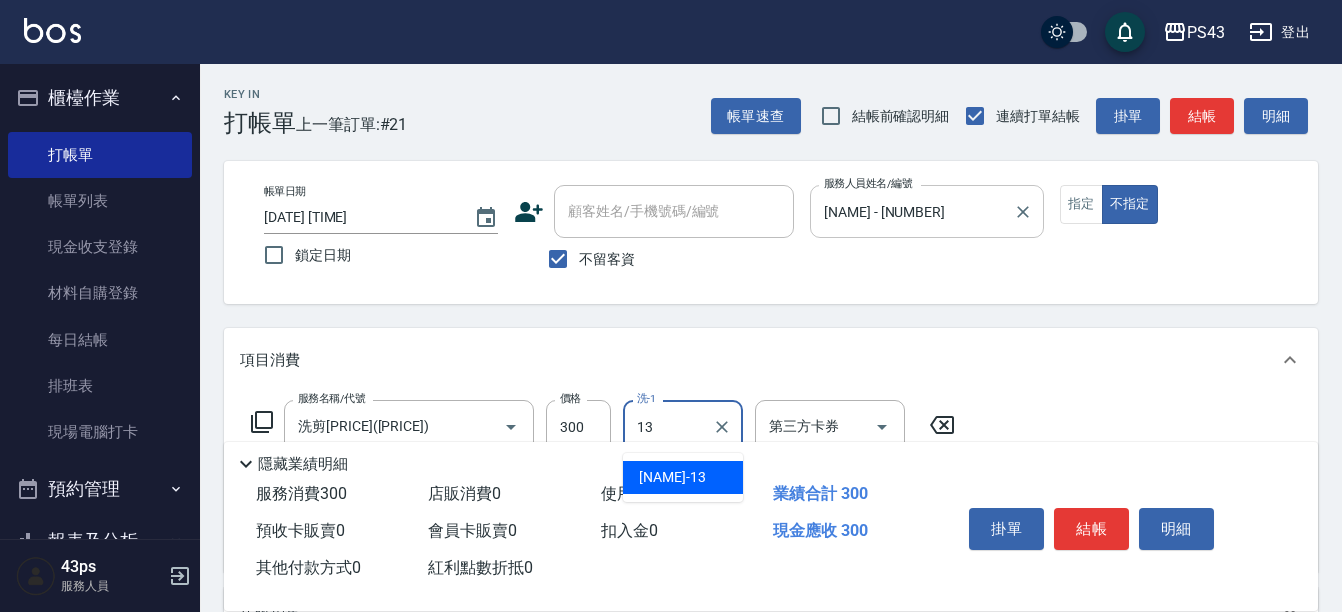 type on "[NAME] - [NUMBER]" 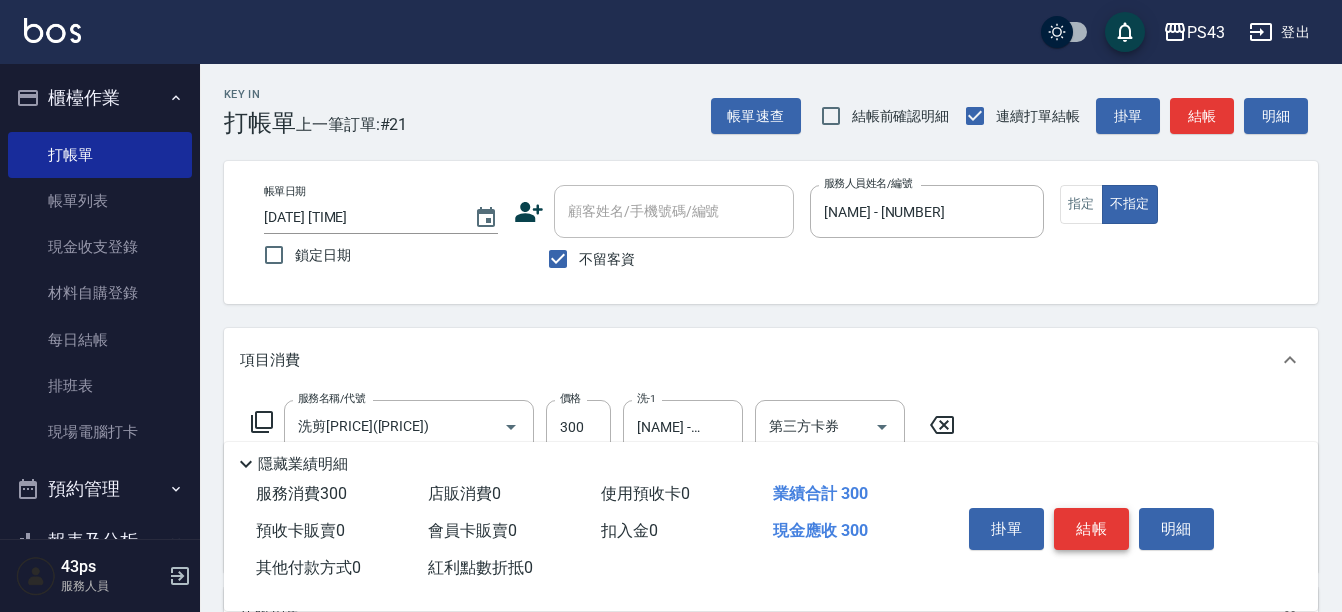 click on "結帳" at bounding box center (1091, 529) 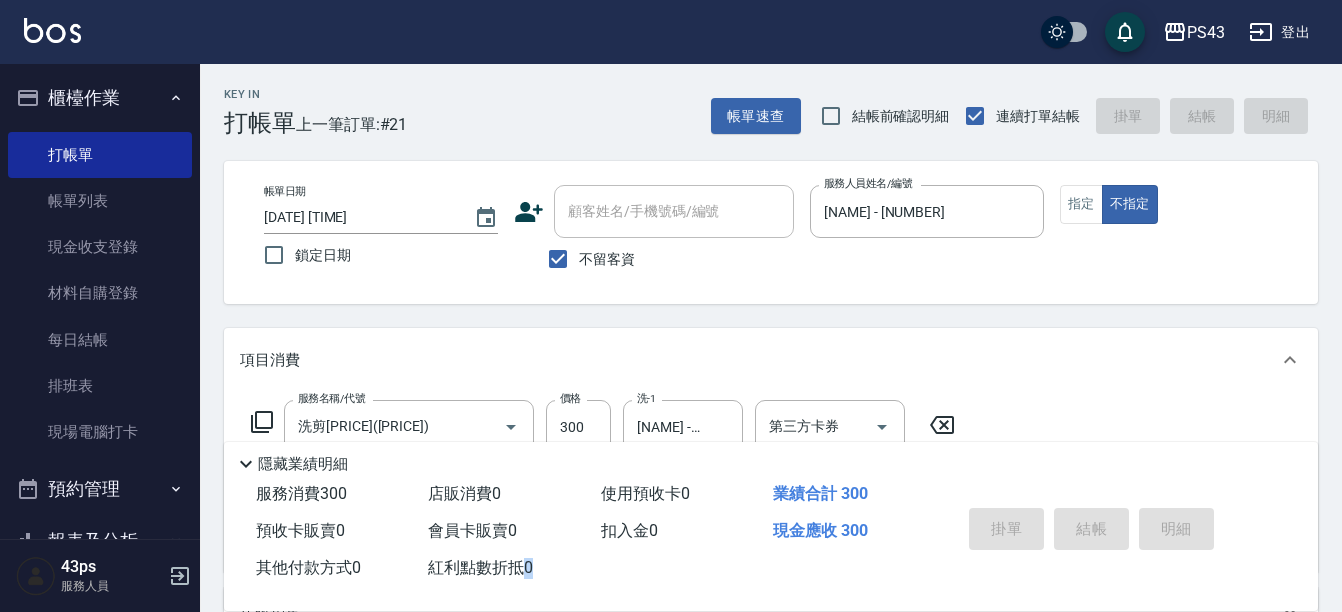 click on "掛單 結帳 明細" at bounding box center (1091, 531) 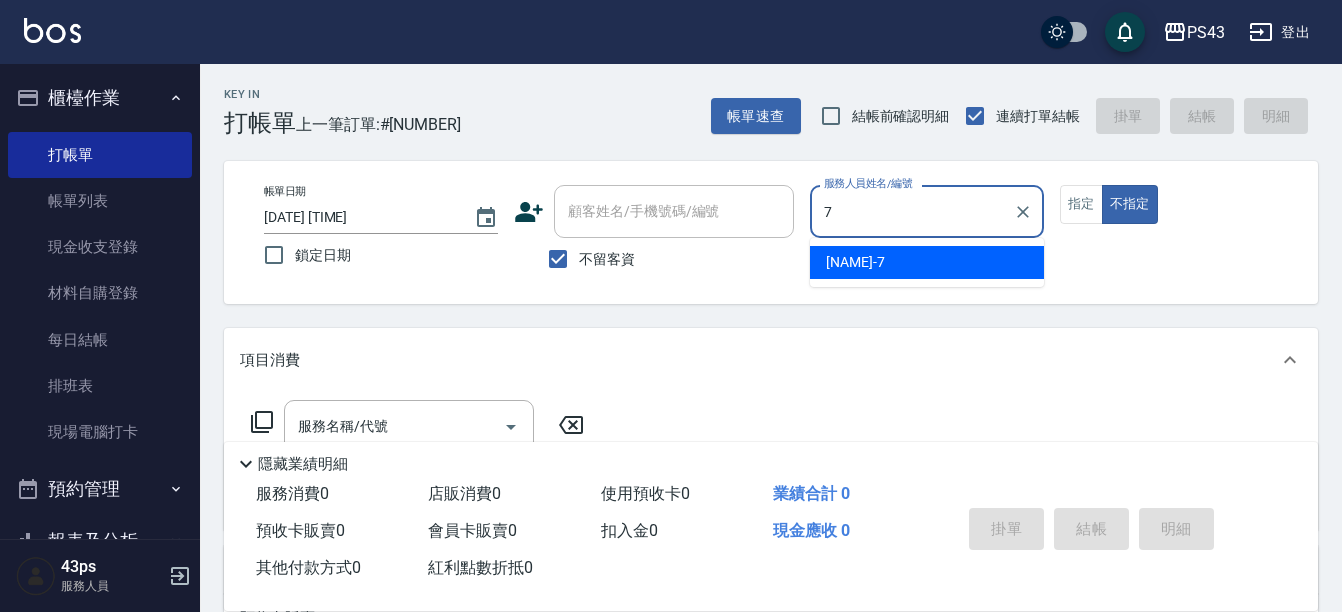 type on "[NAME] - [NUMBER]" 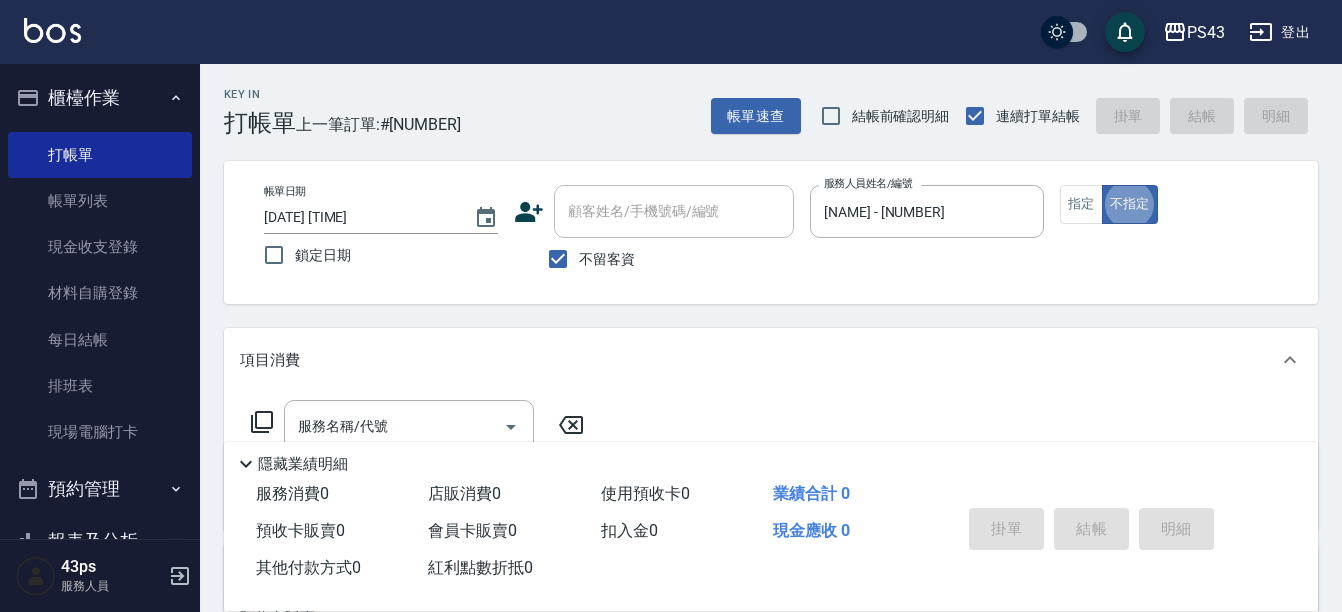 type on "false" 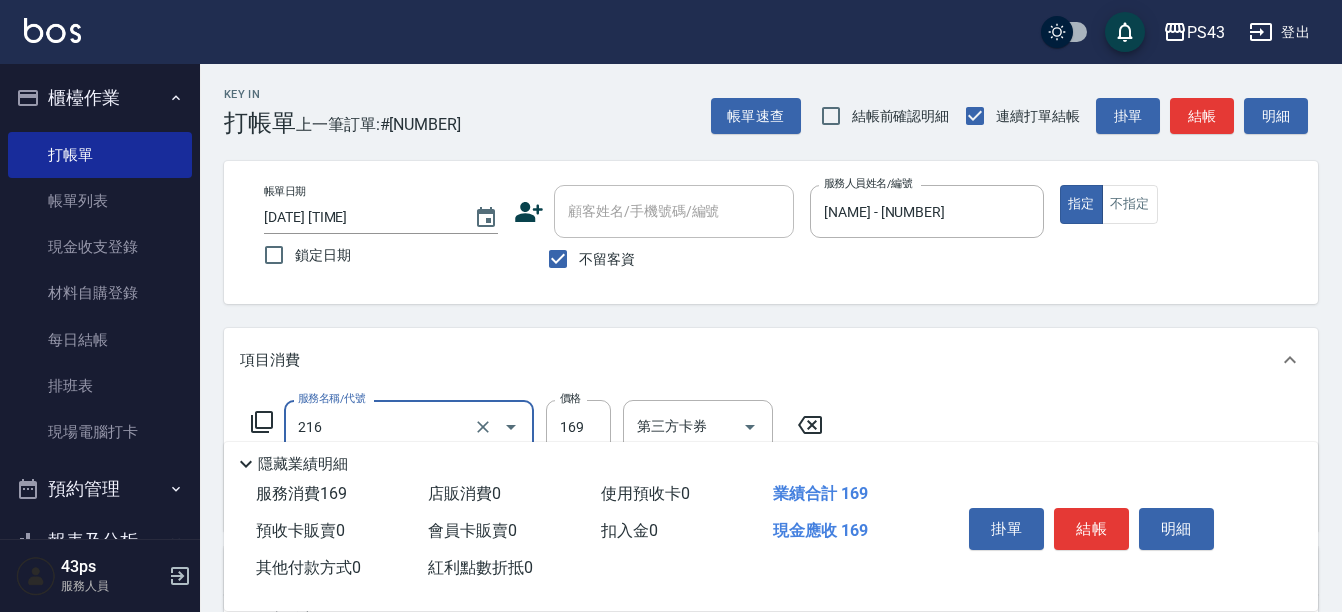 type on "剪髮[PRICE]([PRICE])" 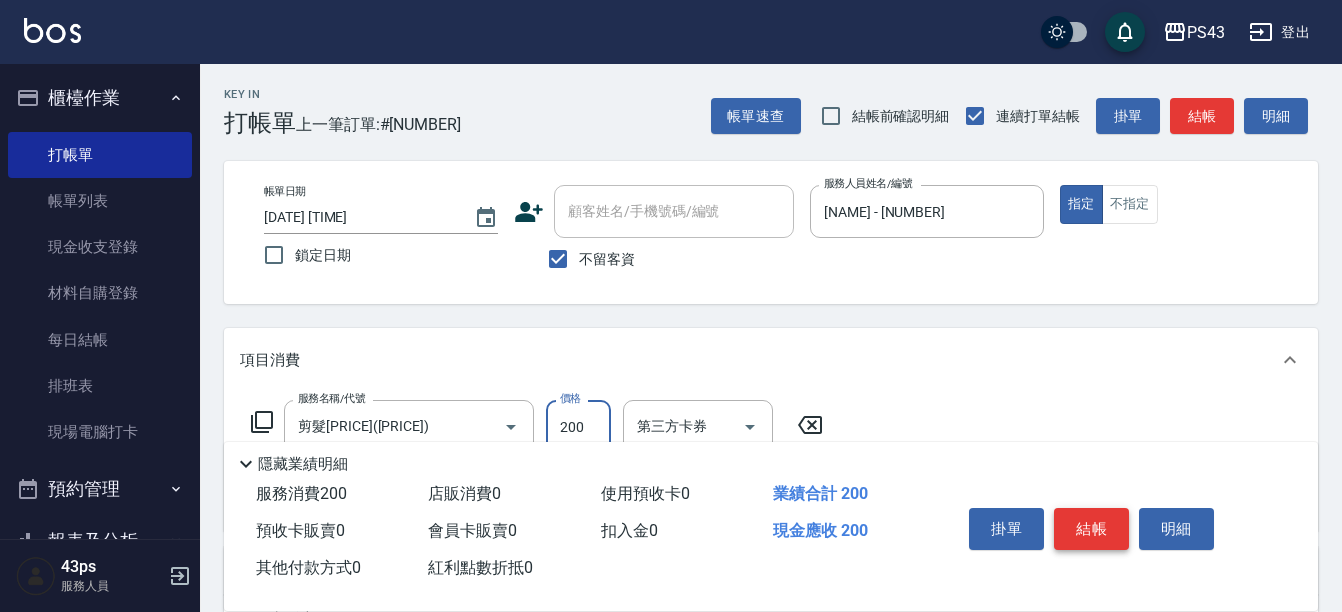 type on "200" 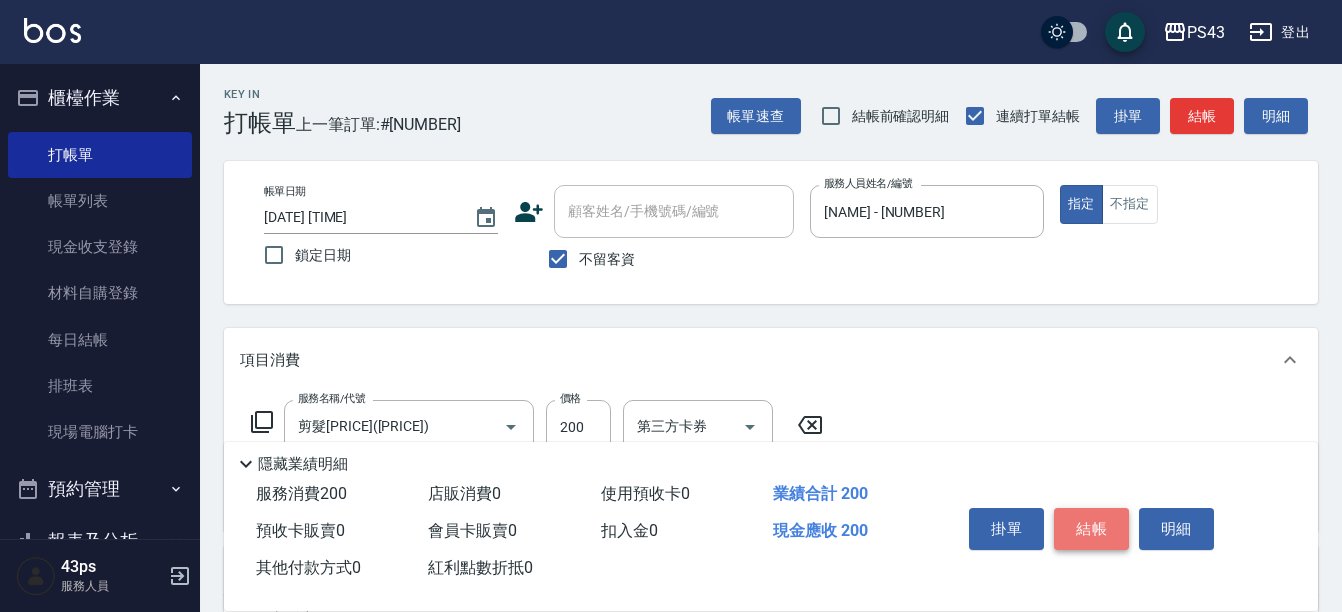 click on "結帳" at bounding box center (1091, 529) 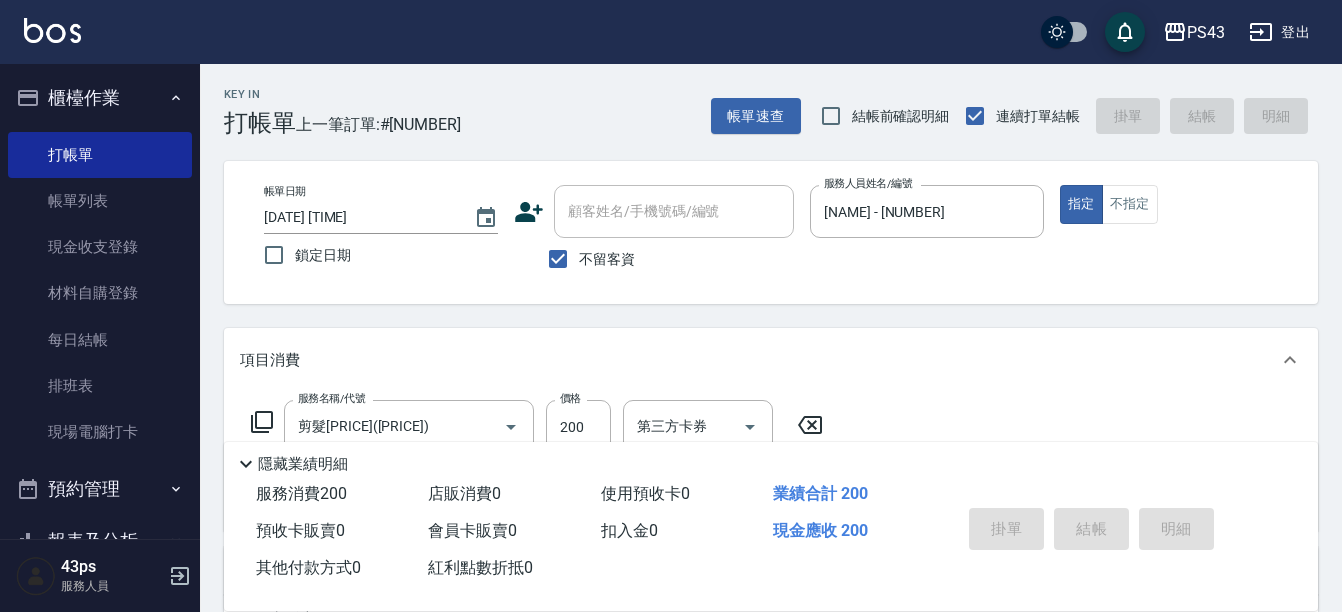 type 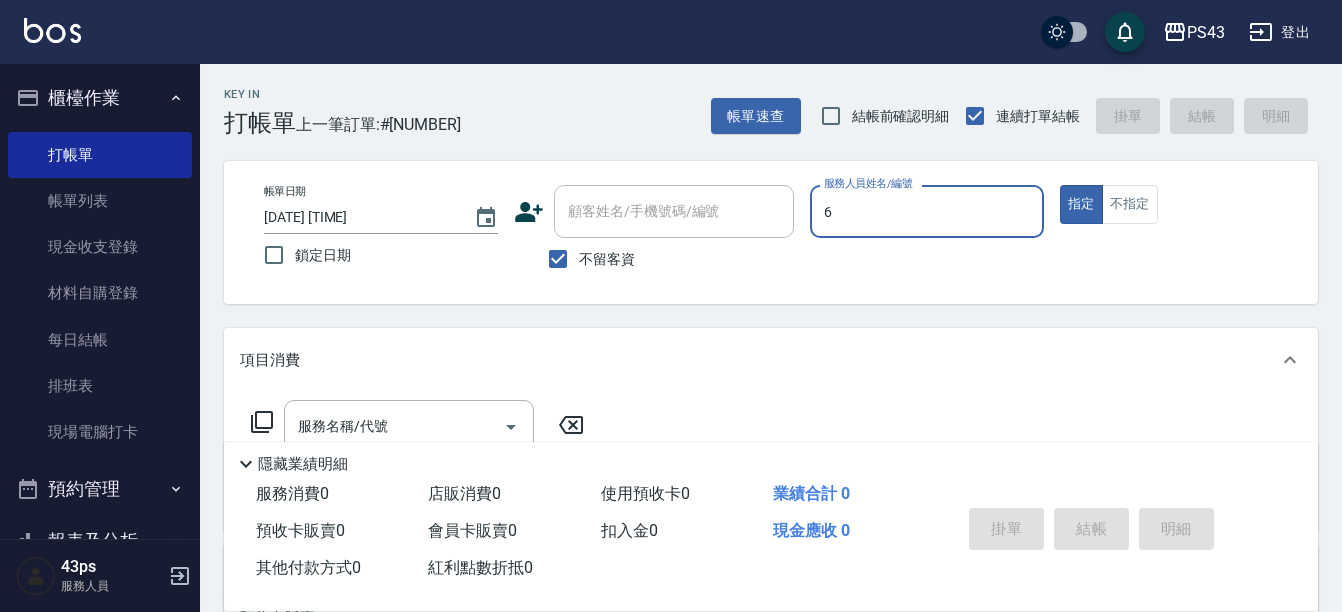 type on "[NAME] - [NUMBER]" 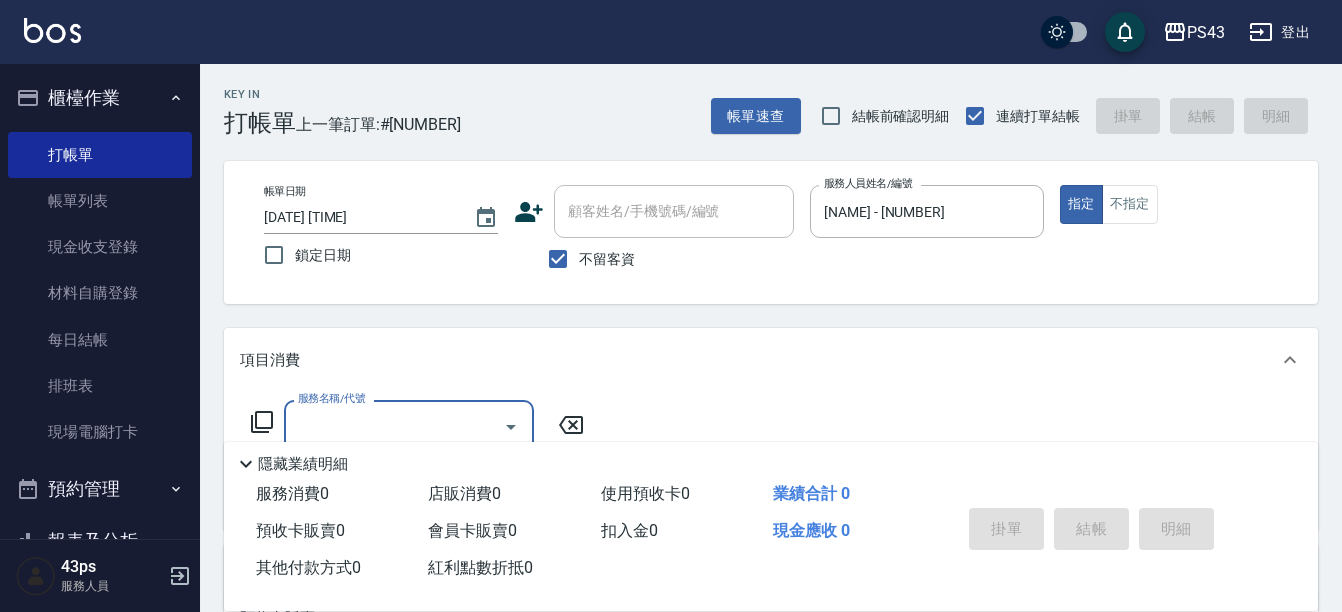 click 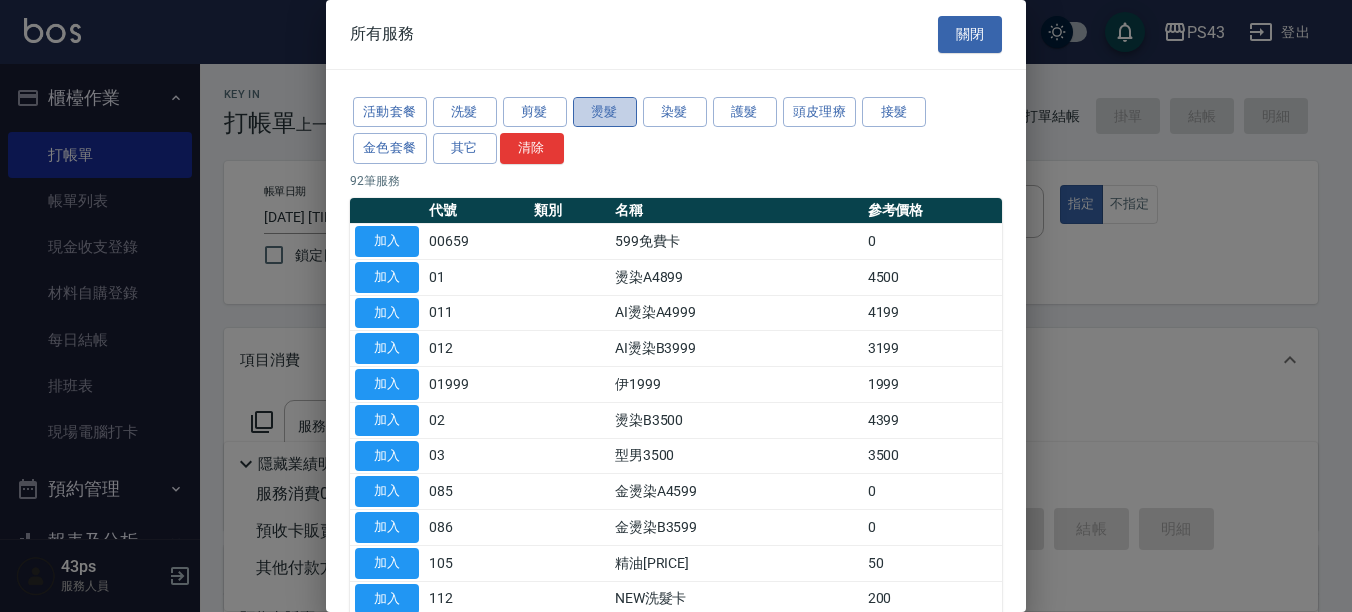 click on "燙髮" at bounding box center (605, 112) 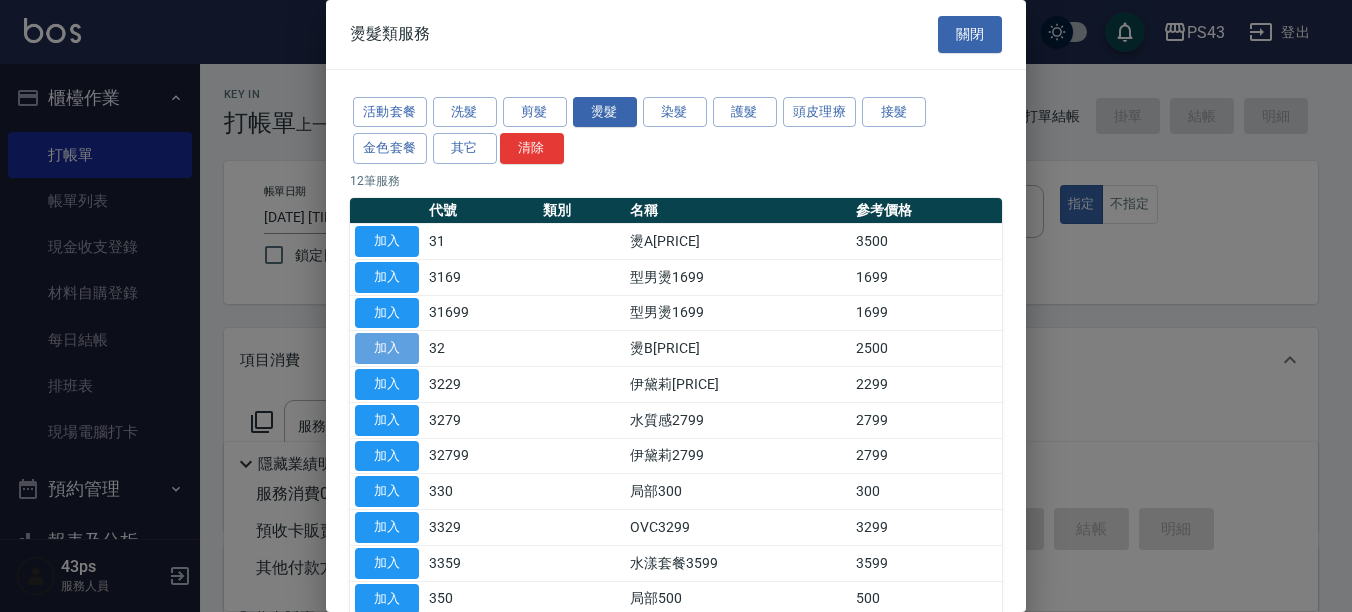 click on "加入" at bounding box center (387, 348) 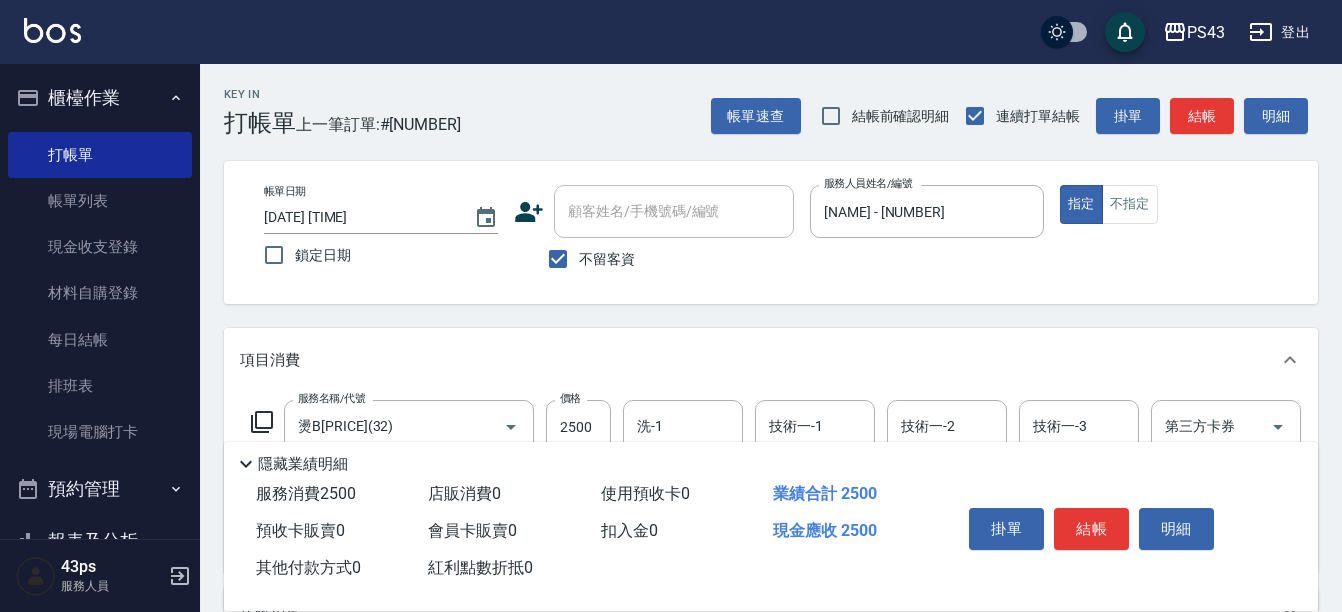 click on "價格" at bounding box center (570, 398) 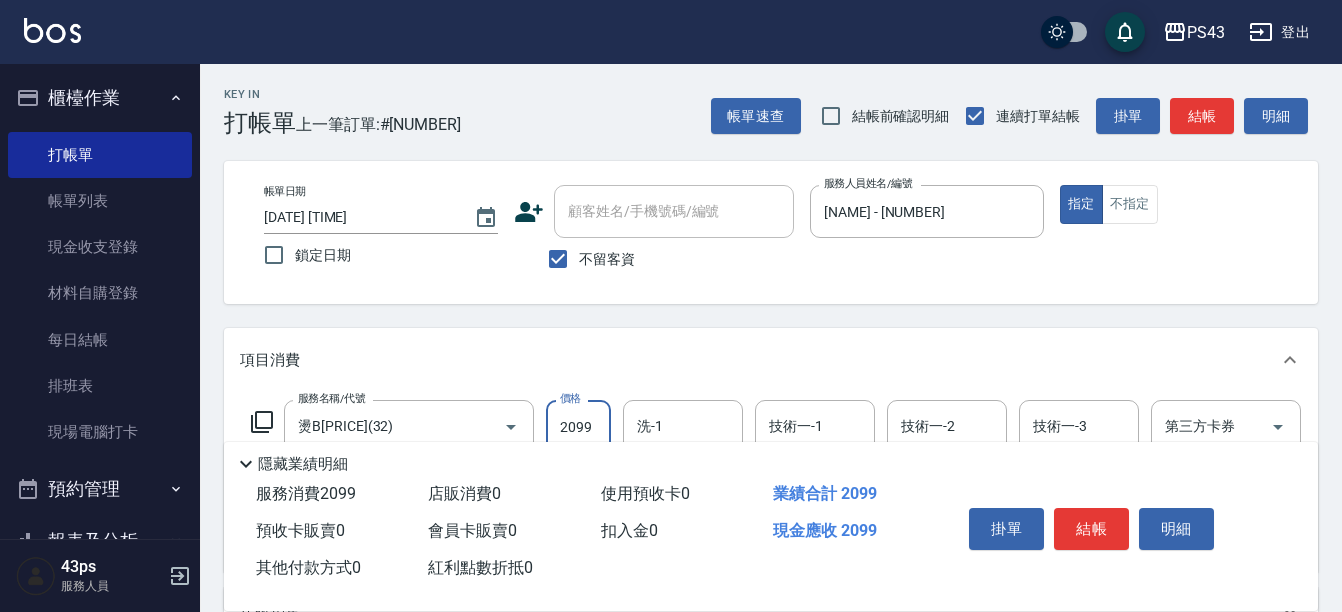 type on "2099" 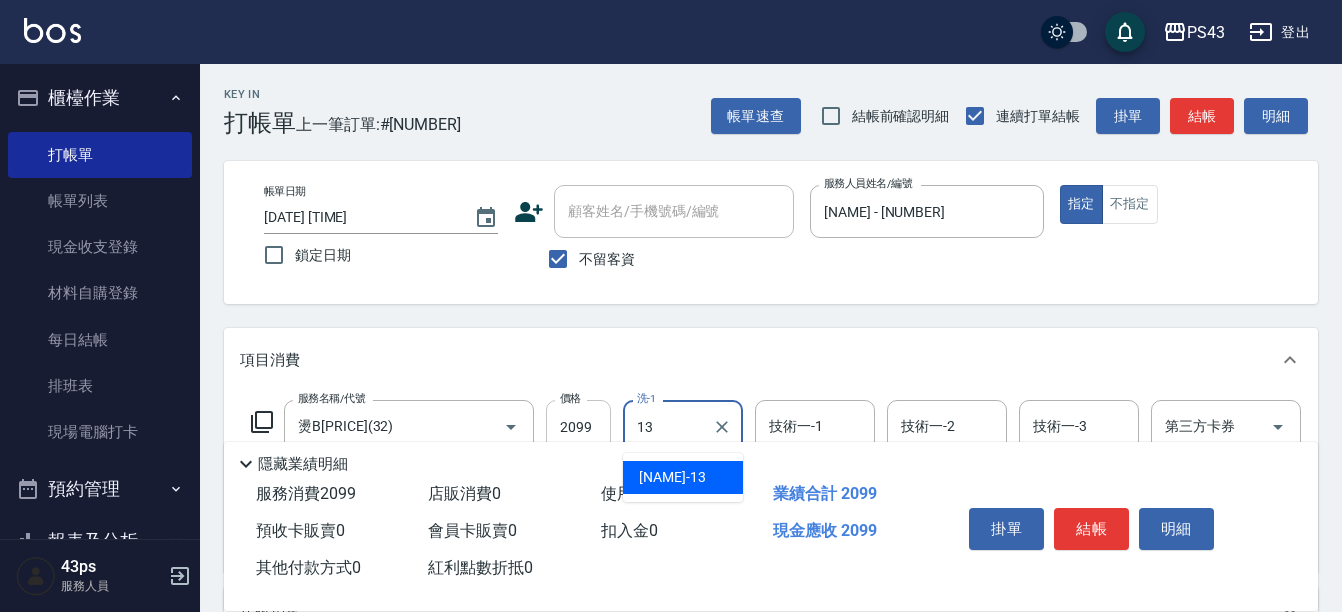 type on "[NAME] - [NUMBER]" 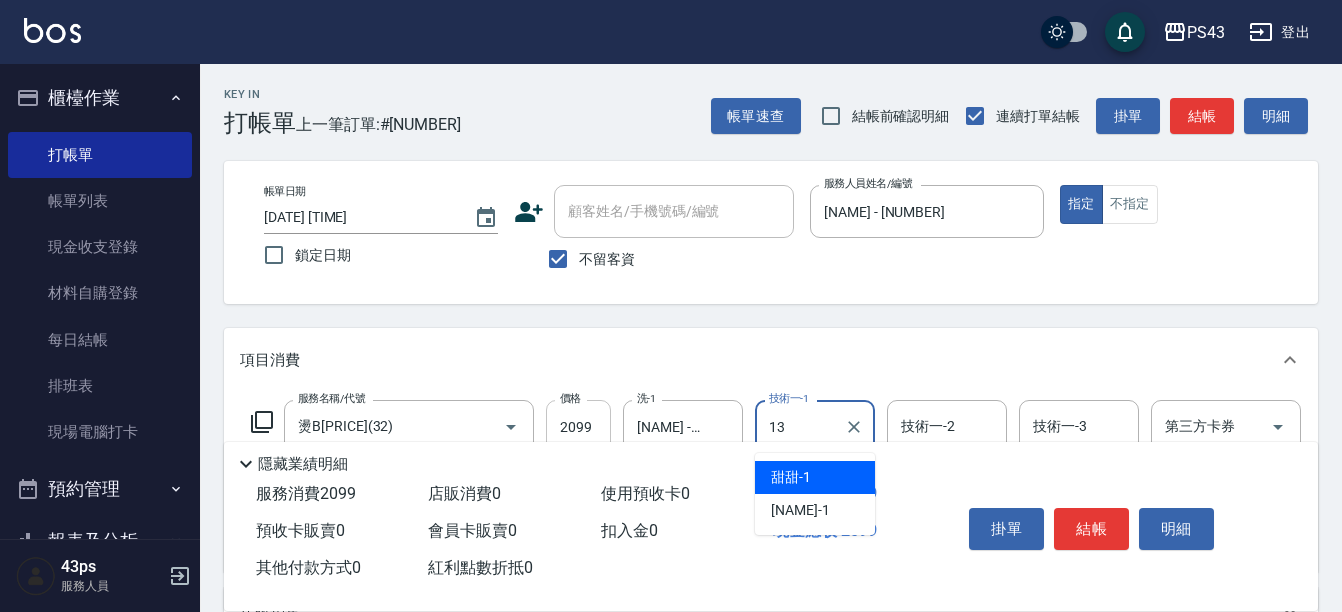 type on "[NAME] - [NUMBER]" 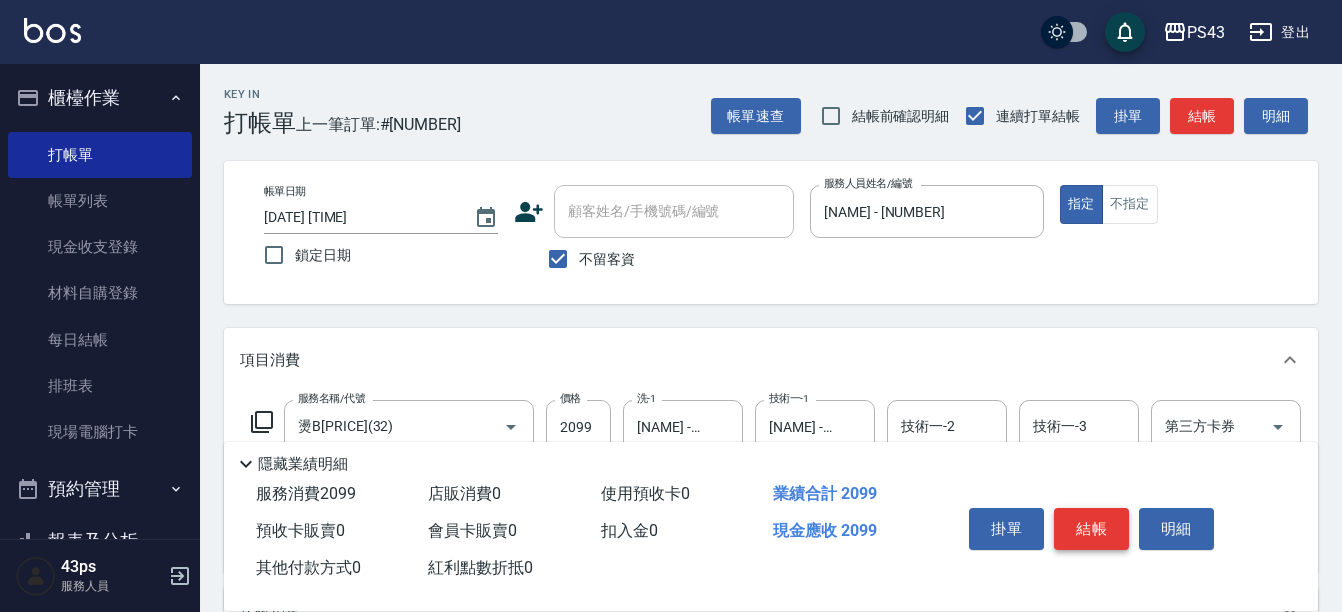 click on "結帳" at bounding box center (1091, 529) 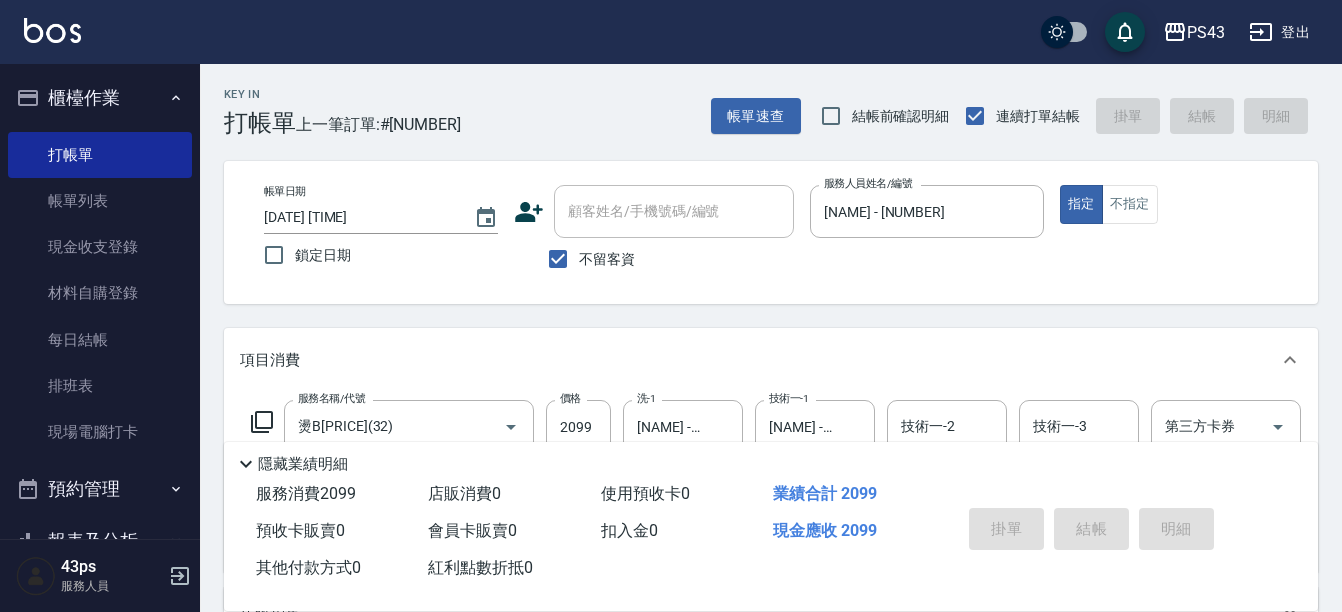 type on "[DATE]/[DATE]/[DATE] [TIME]" 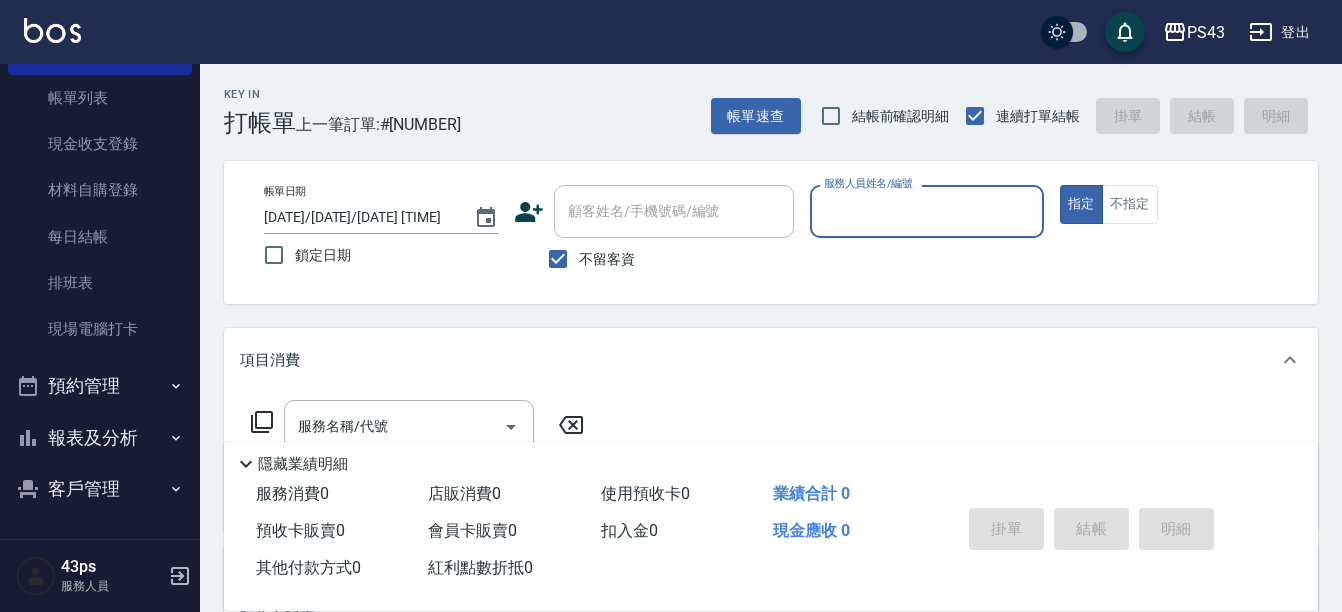 click on "報表及分析" at bounding box center [100, 438] 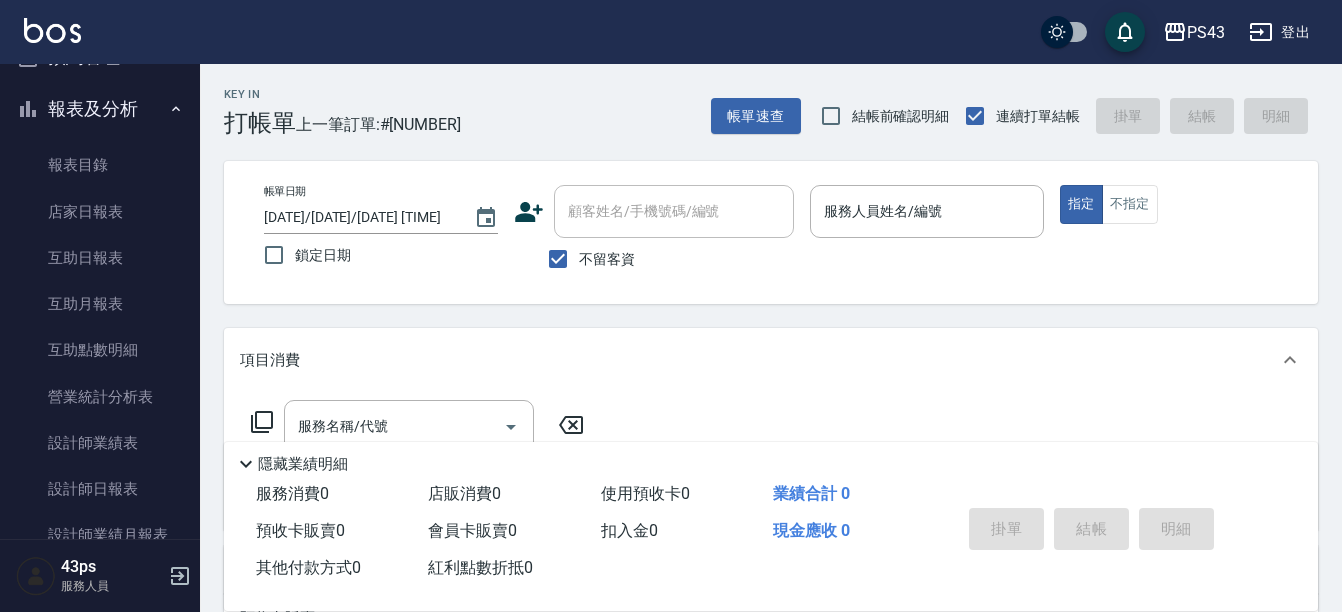 scroll, scrollTop: 543, scrollLeft: 0, axis: vertical 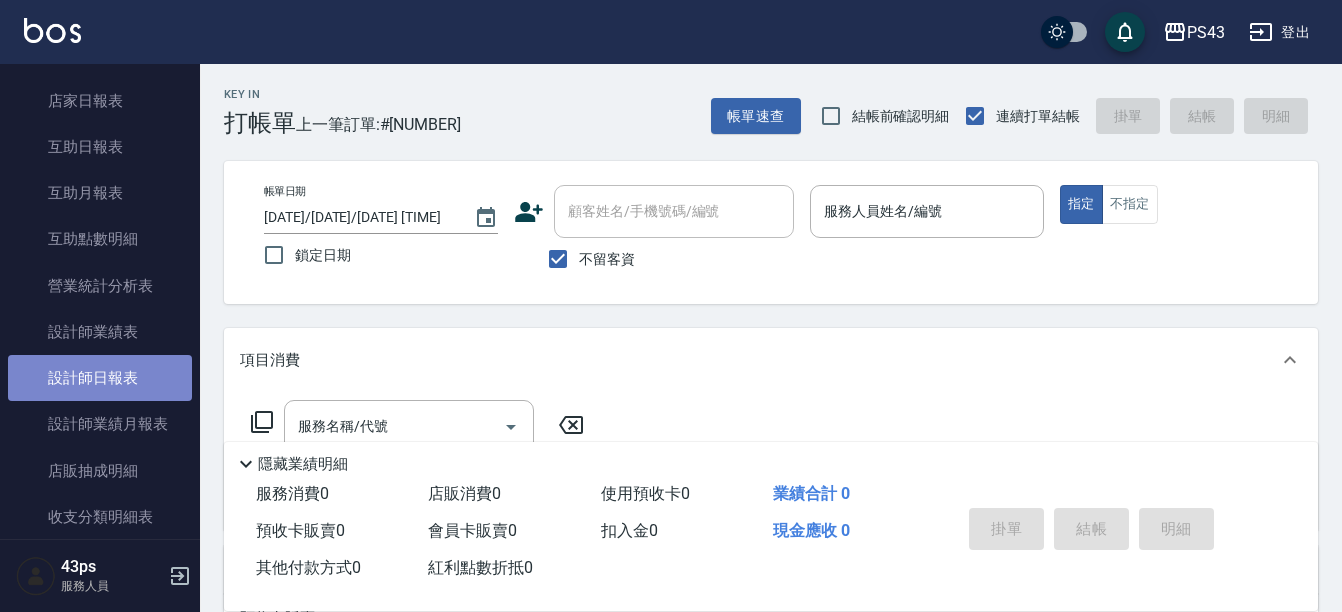 click on "設計師日報表" at bounding box center [100, 378] 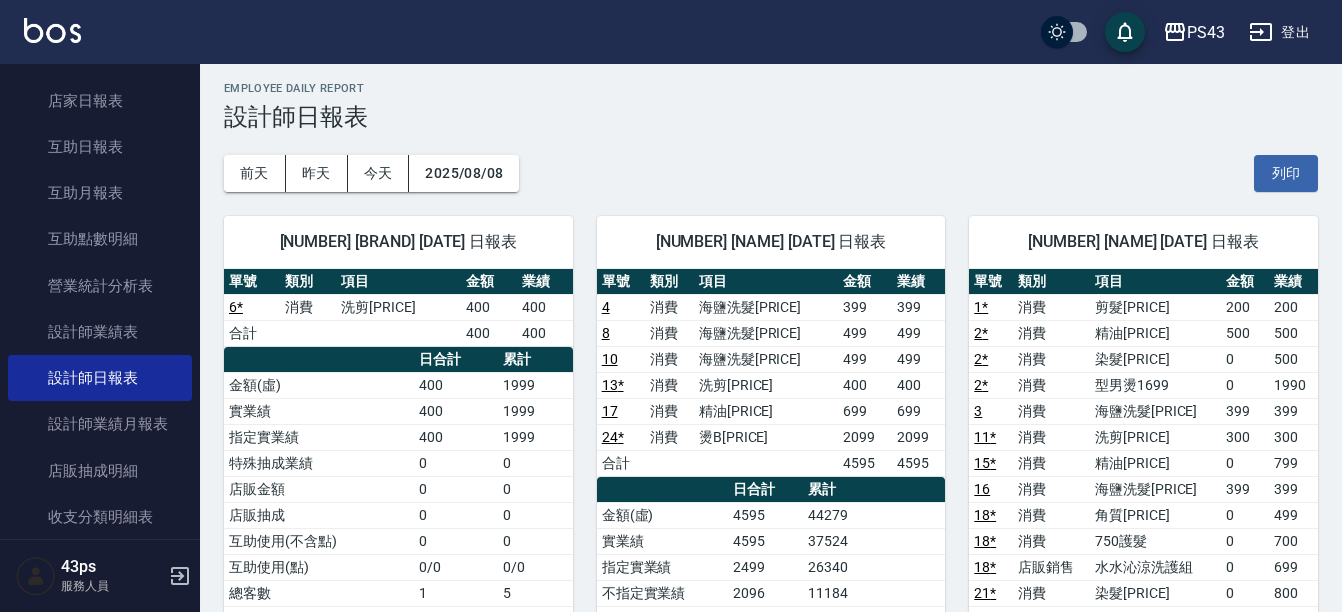 scroll, scrollTop: 0, scrollLeft: 0, axis: both 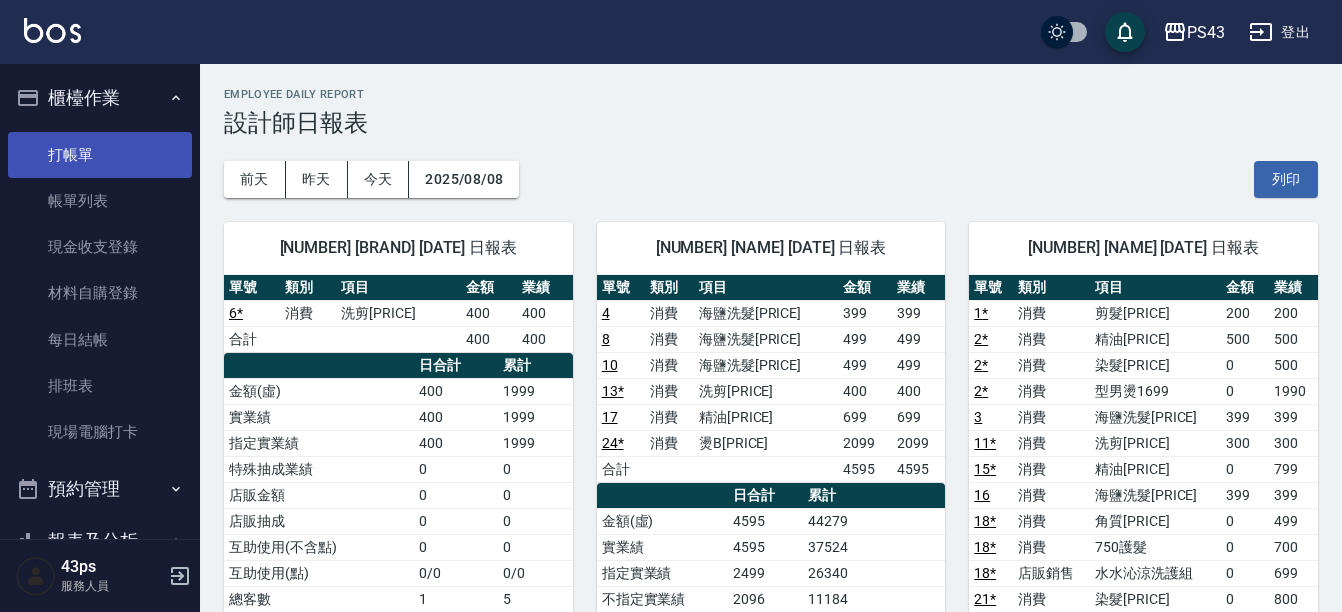 click on "打帳單" at bounding box center [100, 155] 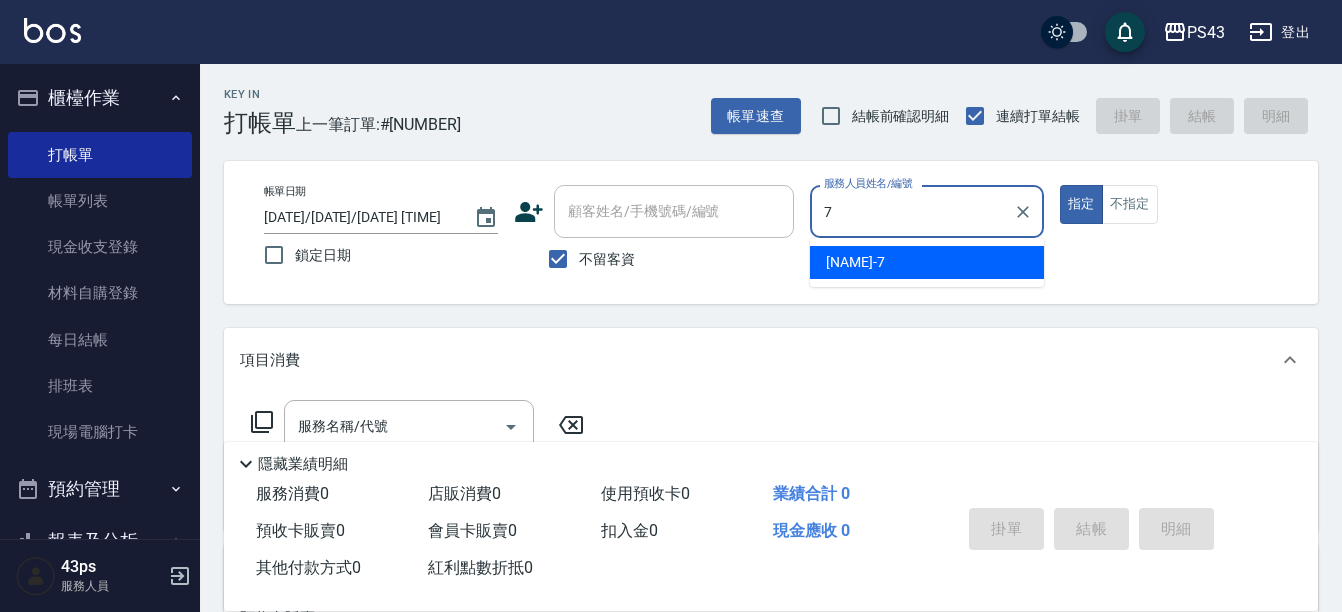 type on "[NAME] - [NUMBER]" 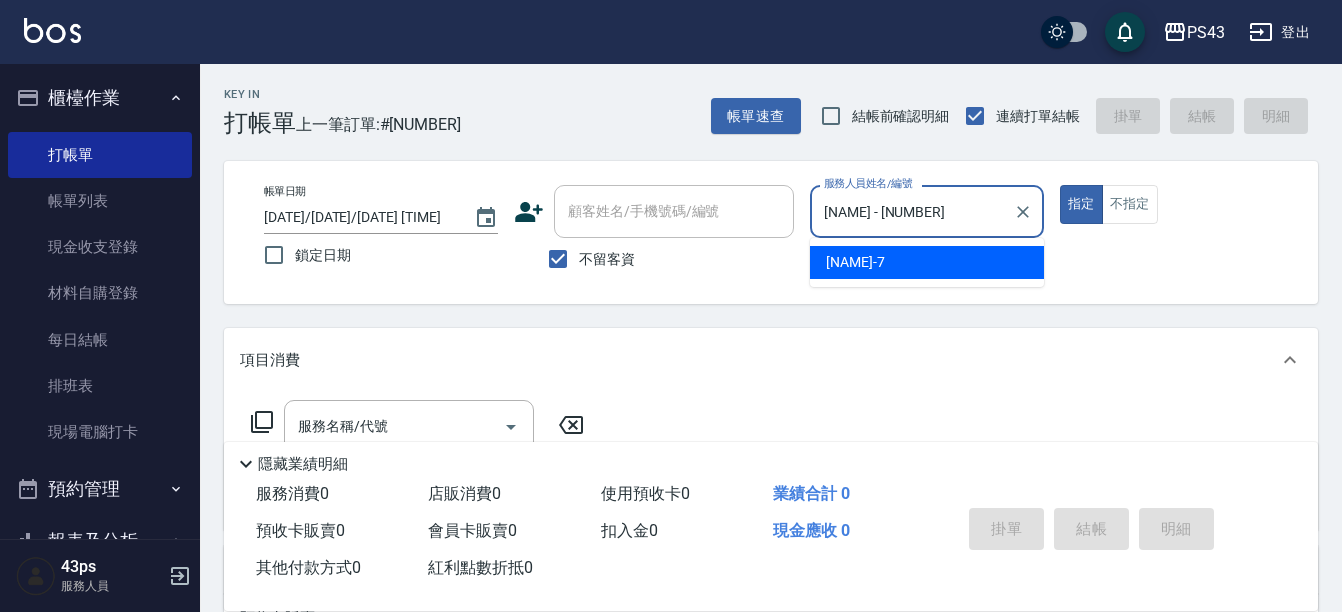 type on "true" 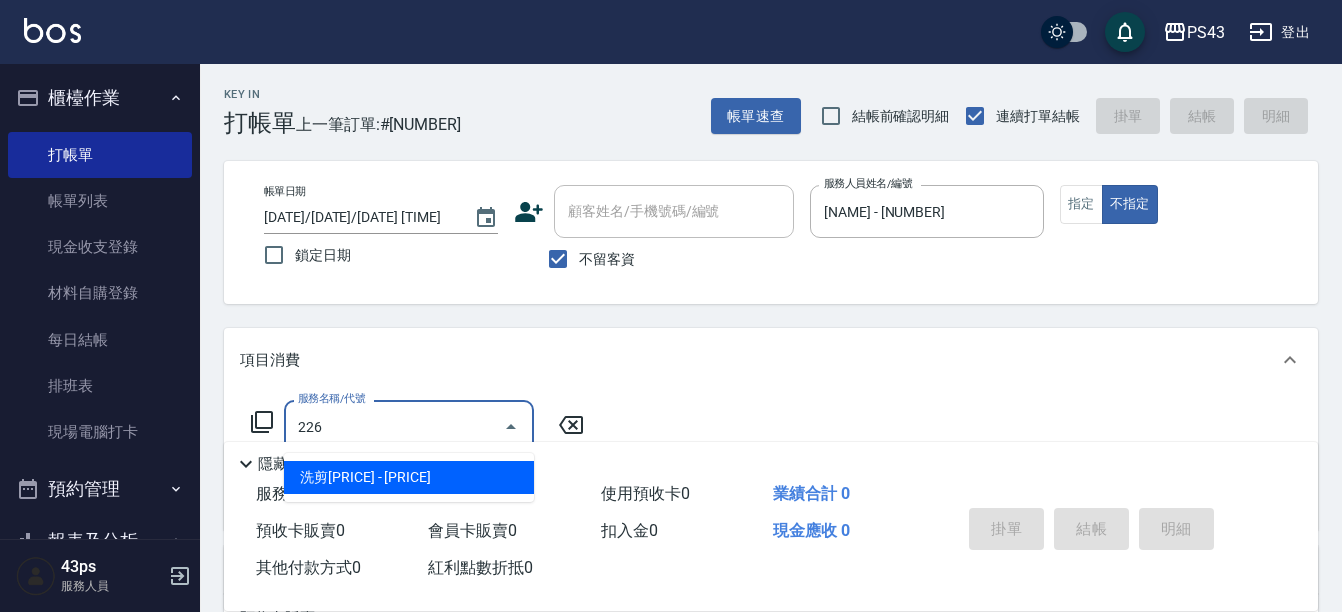 type on "洗剪[PRICE]([PRICE])" 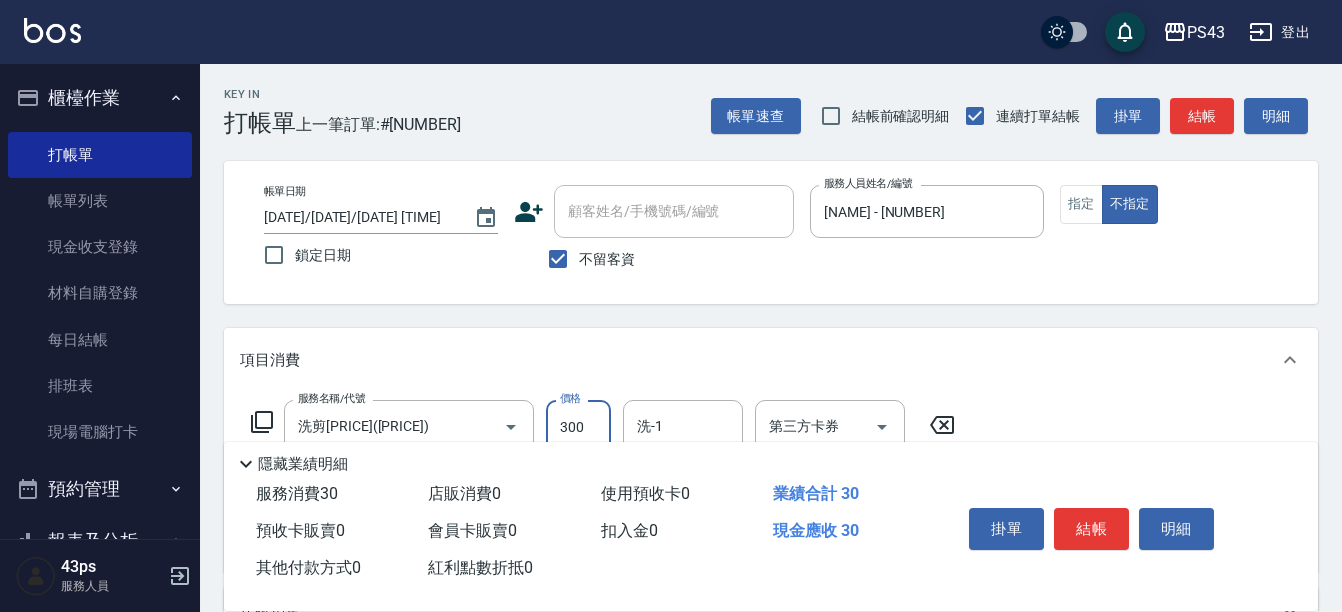 type on "300" 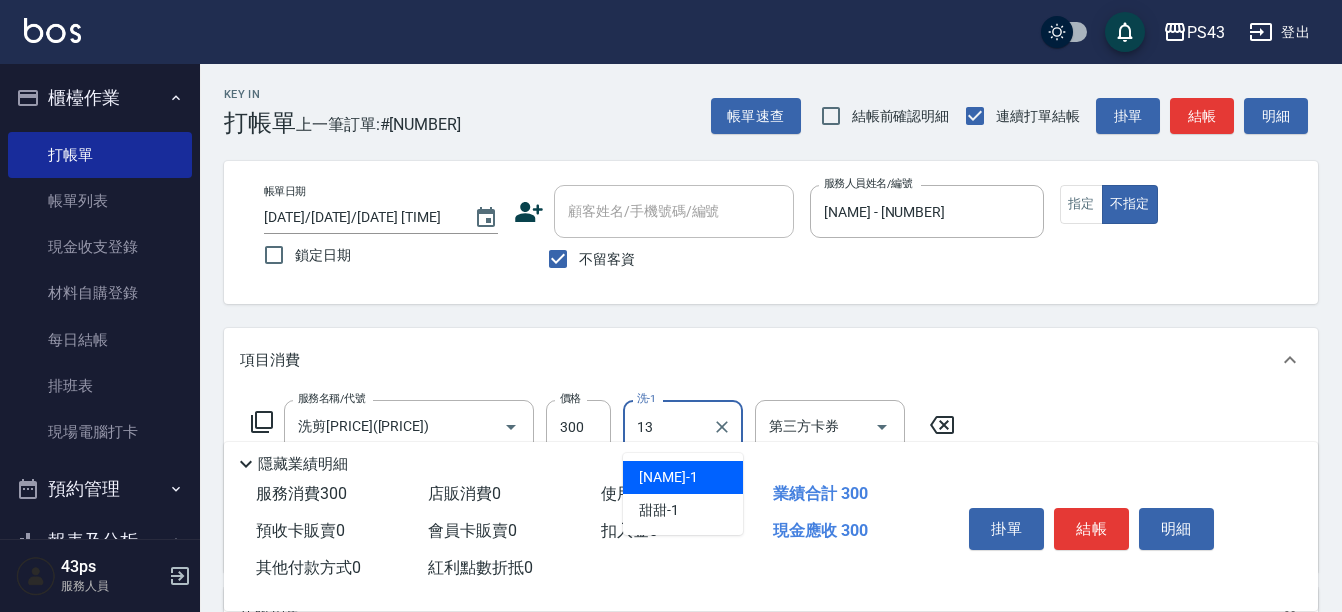 type on "[NAME] - [NUMBER]" 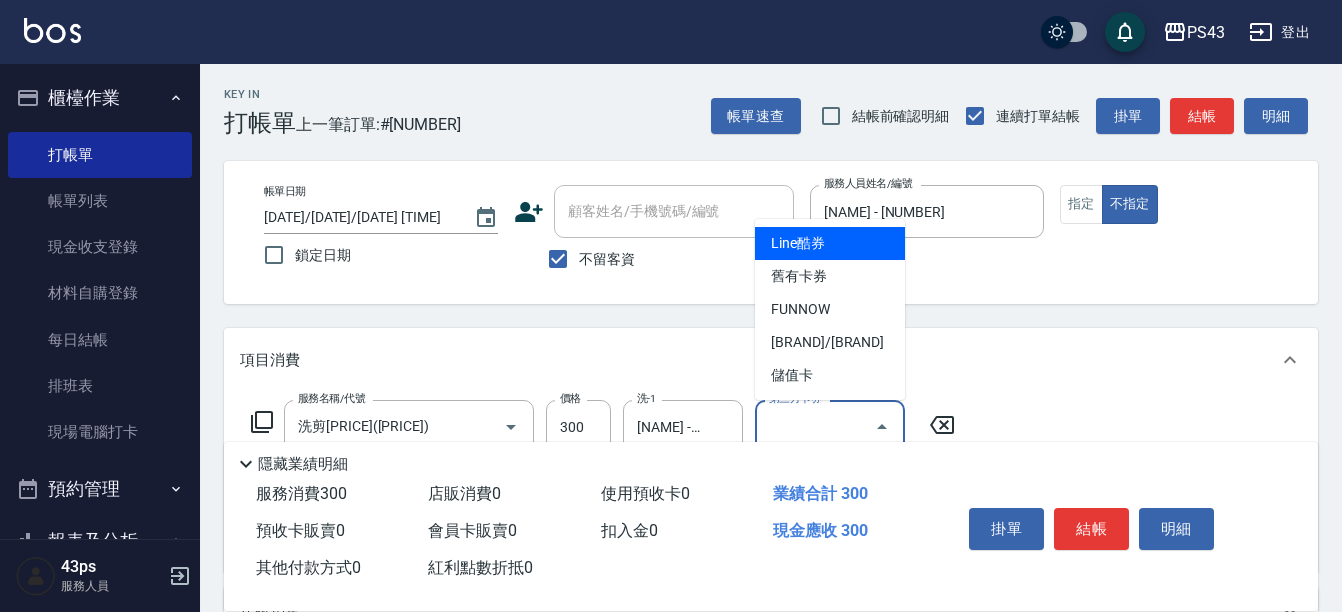 click on "第三方卡券" at bounding box center [815, 426] 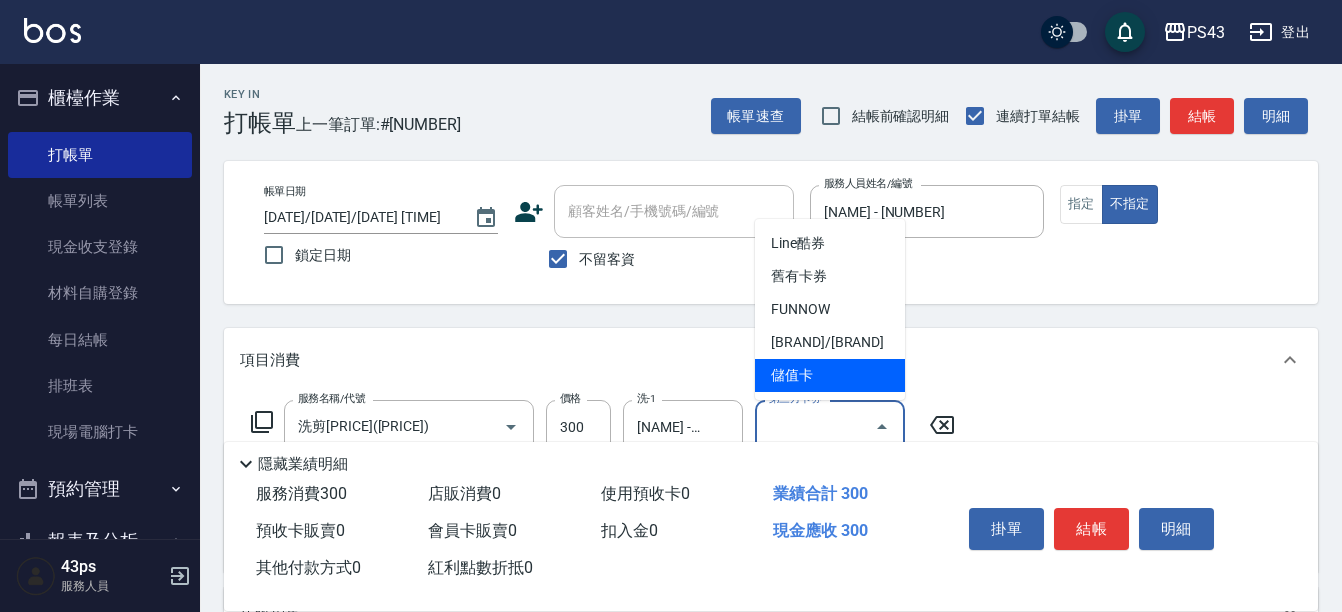 click on "儲值卡" at bounding box center [830, 375] 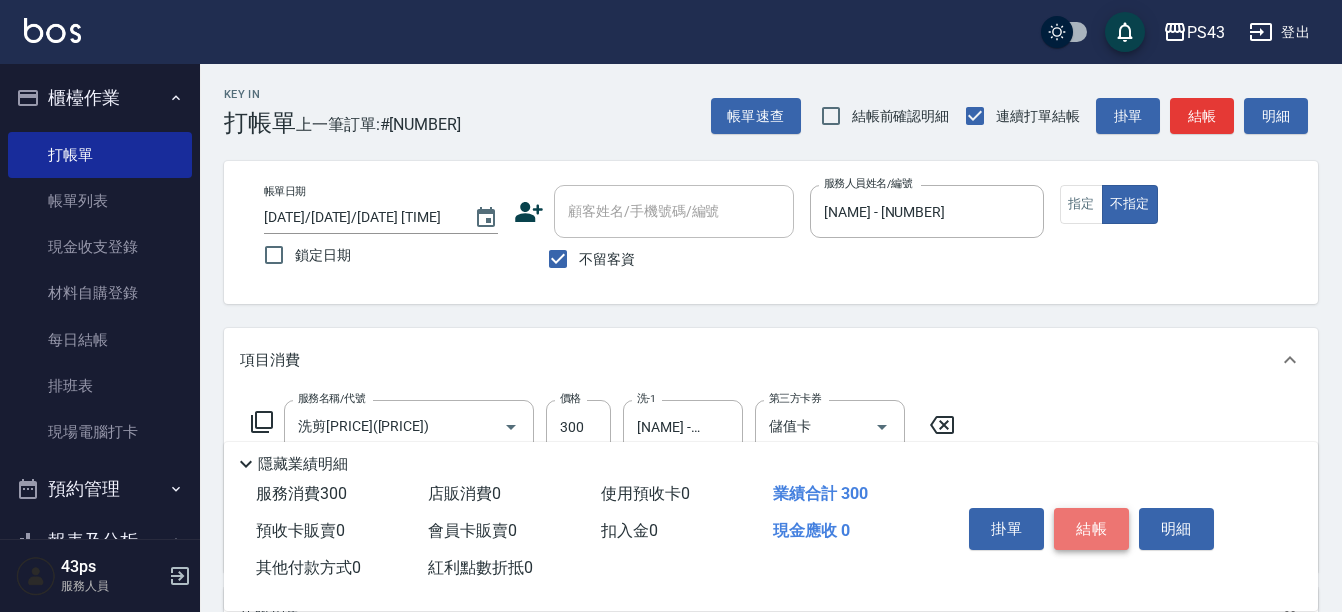 click on "結帳" at bounding box center [1091, 529] 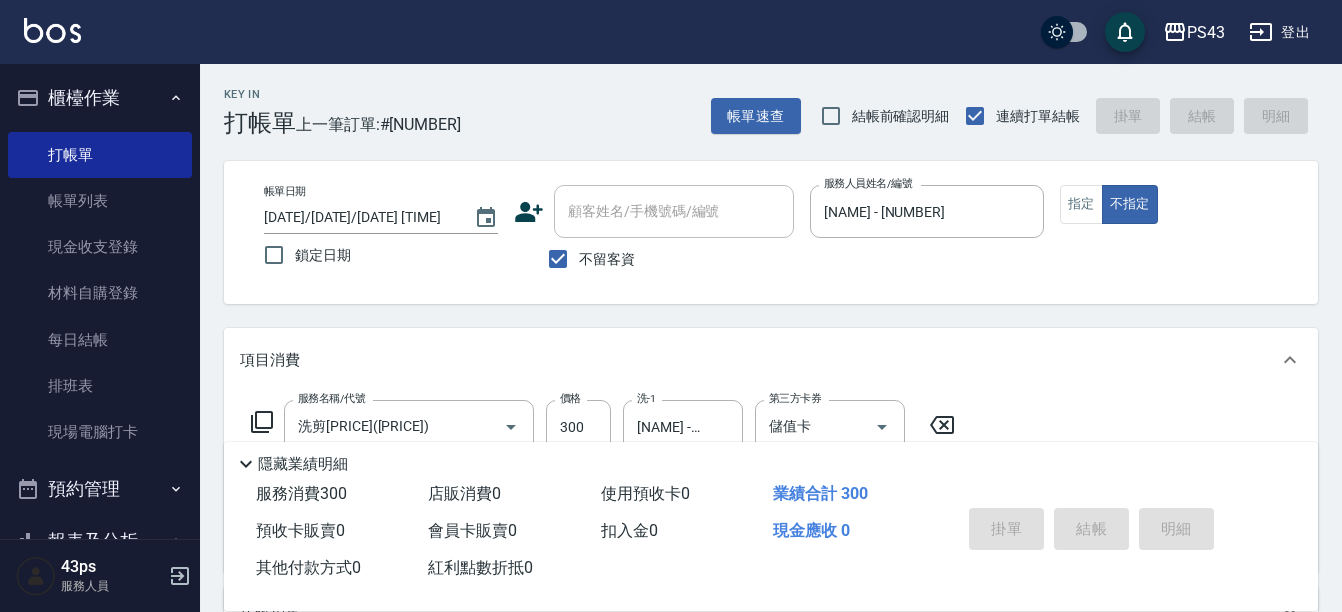 type 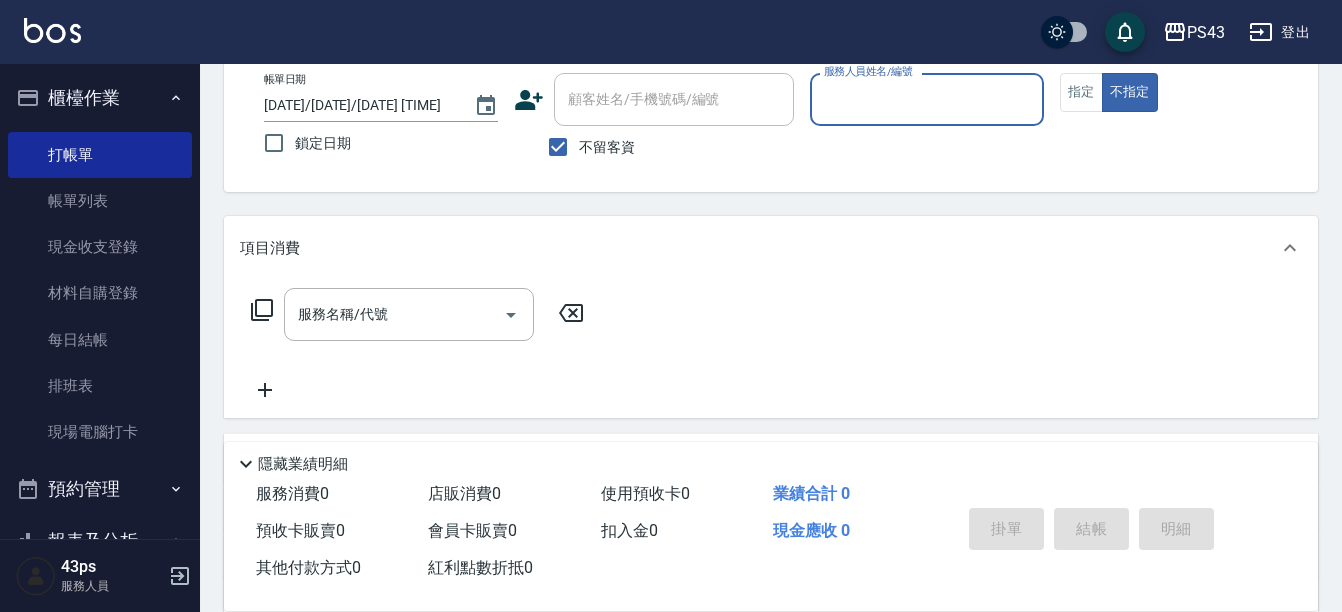 scroll, scrollTop: 0, scrollLeft: 0, axis: both 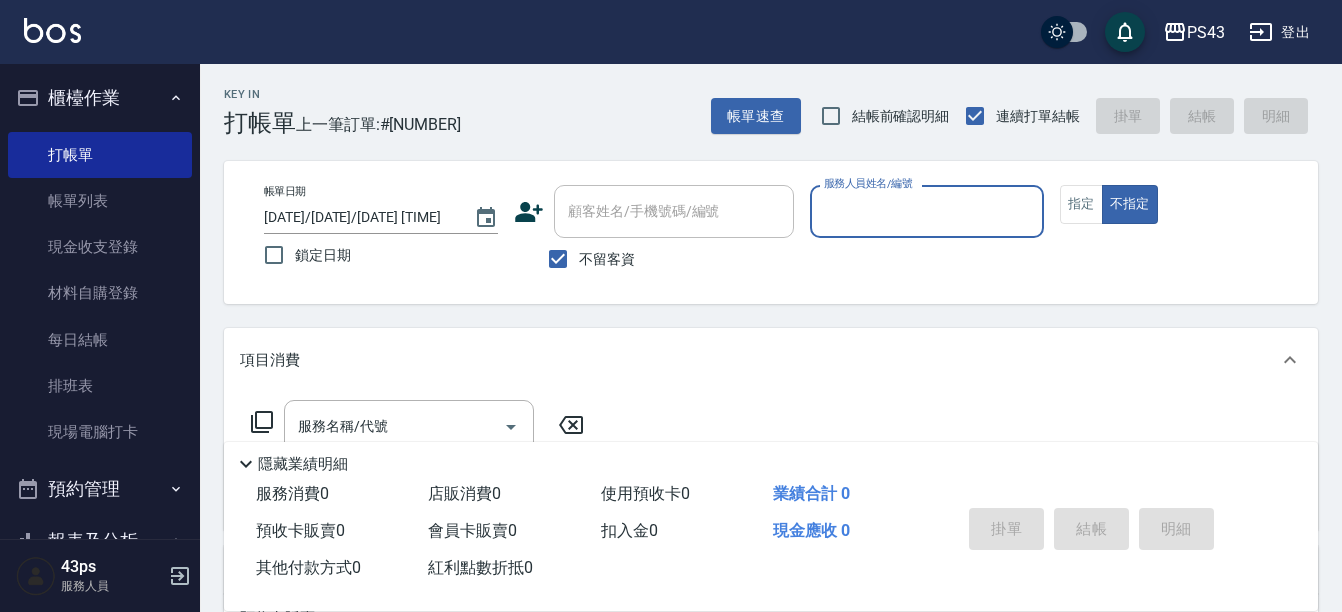 type on "6" 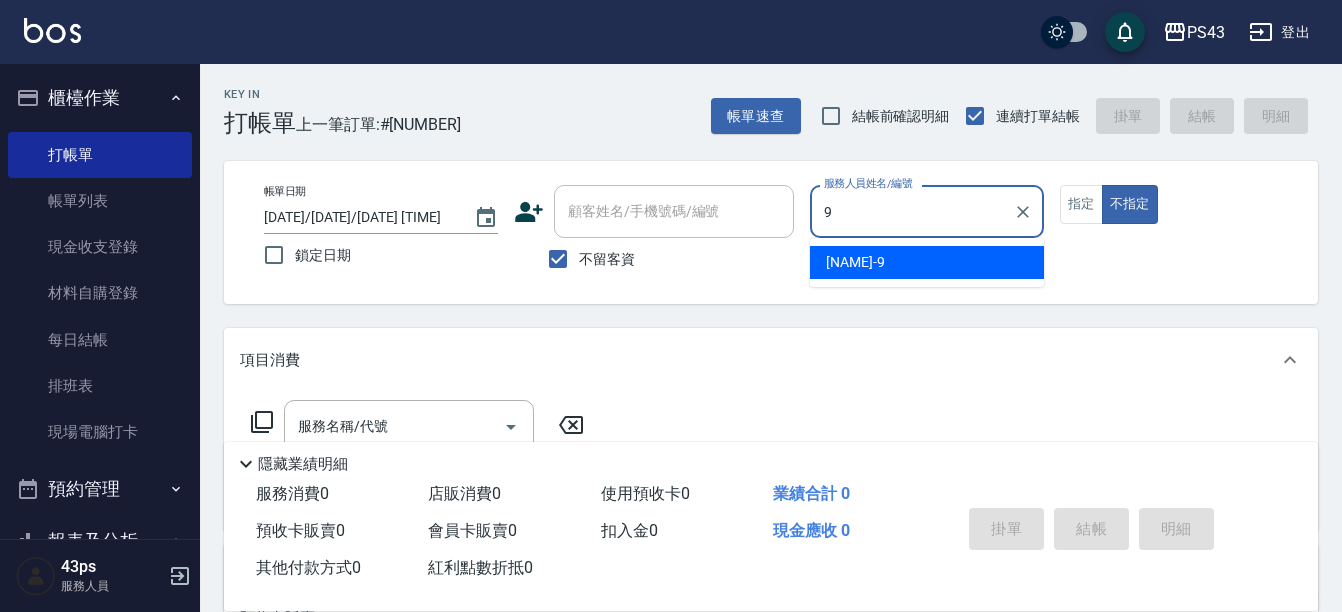 type on "[FIRST] [LAST]-9" 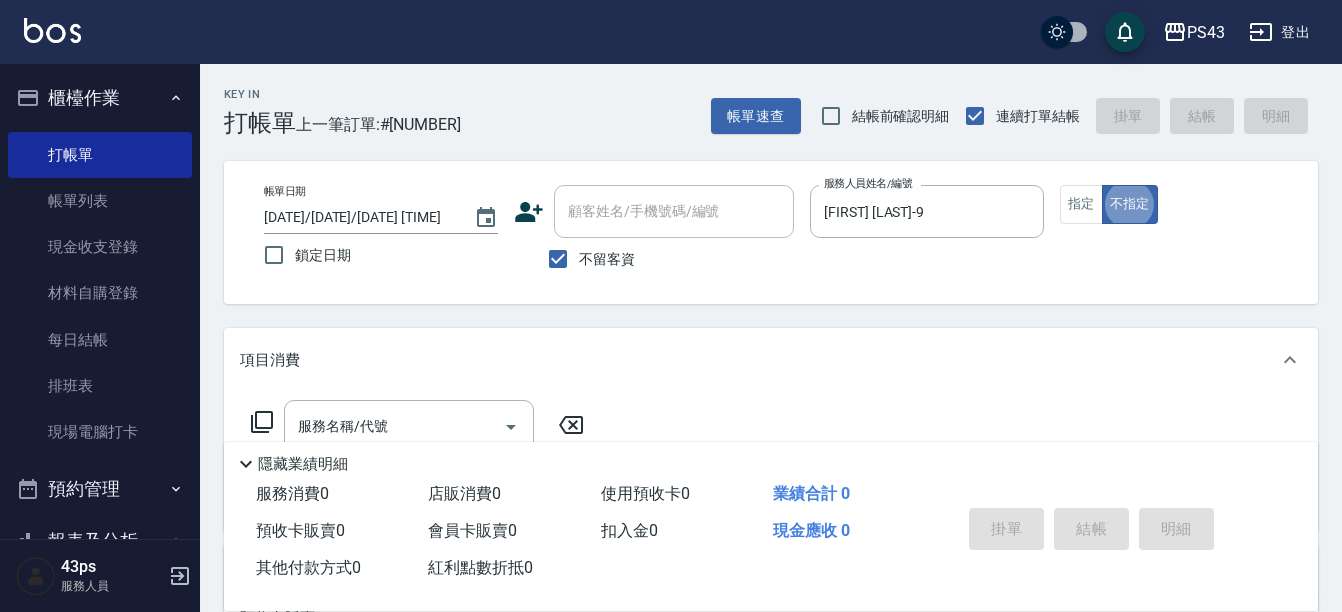 type on "false" 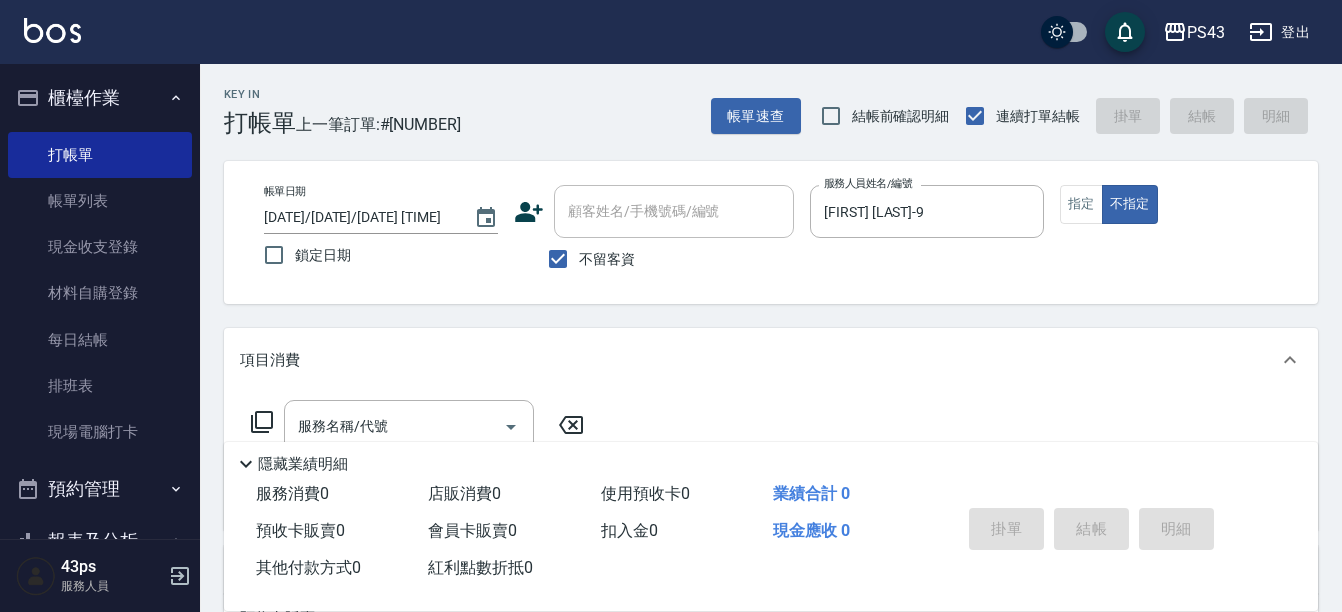 click 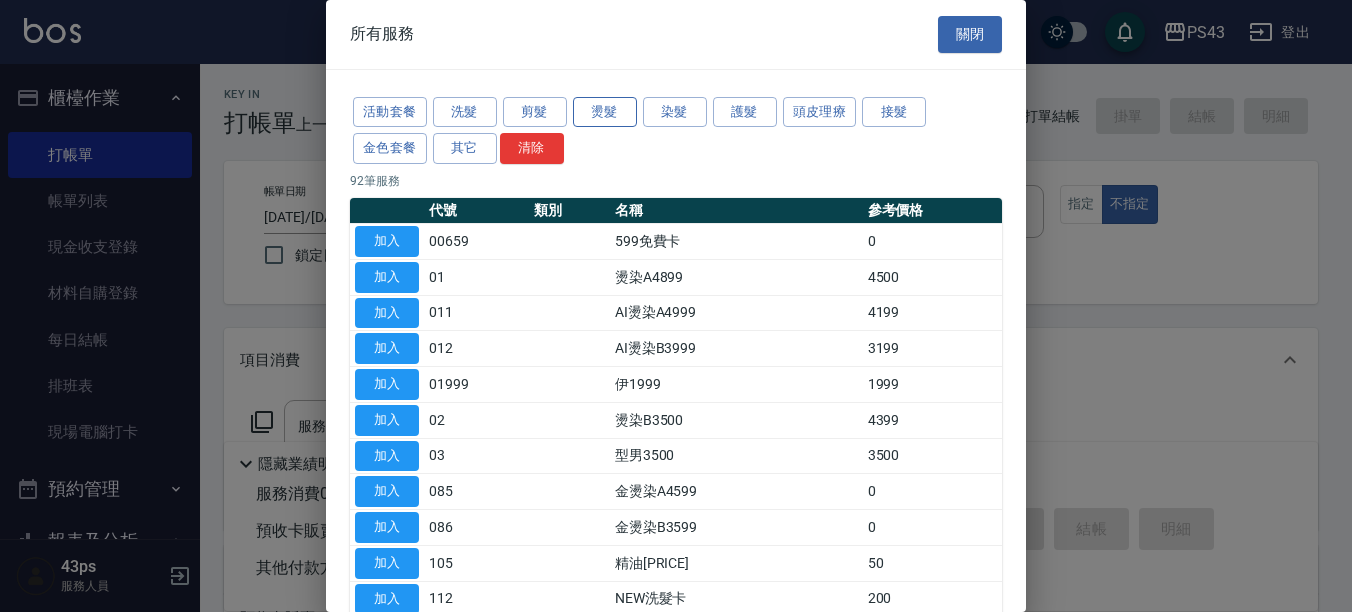 click on "燙髮" at bounding box center [605, 112] 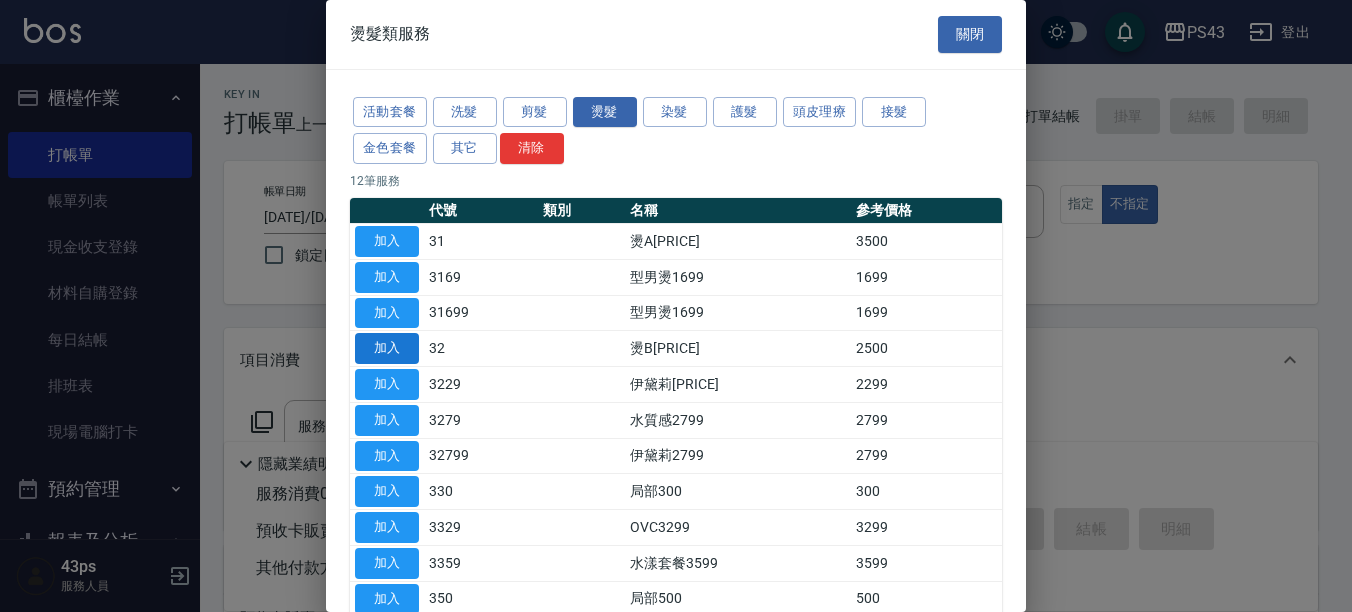 click on "加入" at bounding box center [387, 348] 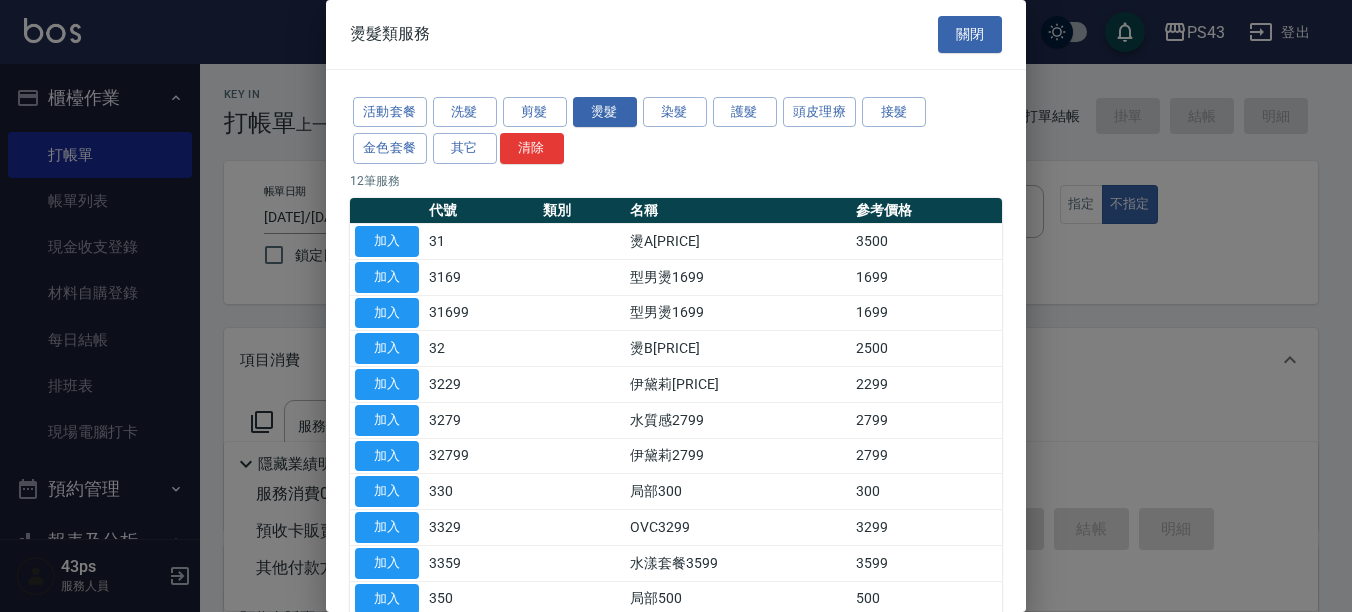 type on "燙B[PRICE](32)" 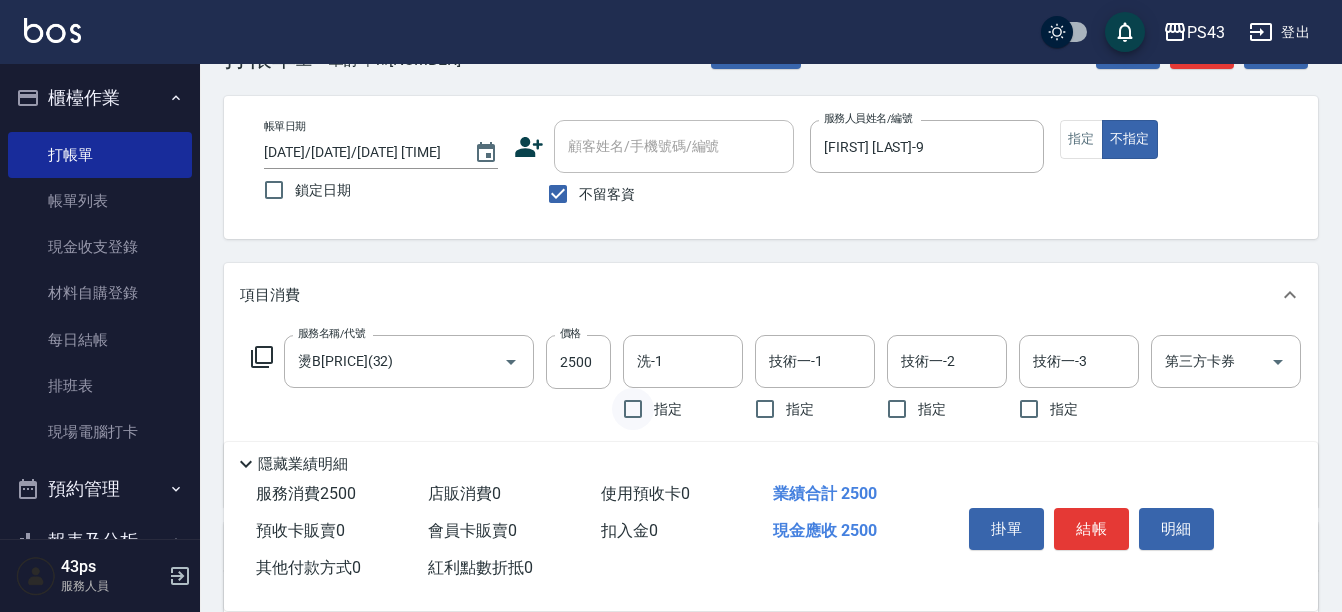 scroll, scrollTop: 100, scrollLeft: 0, axis: vertical 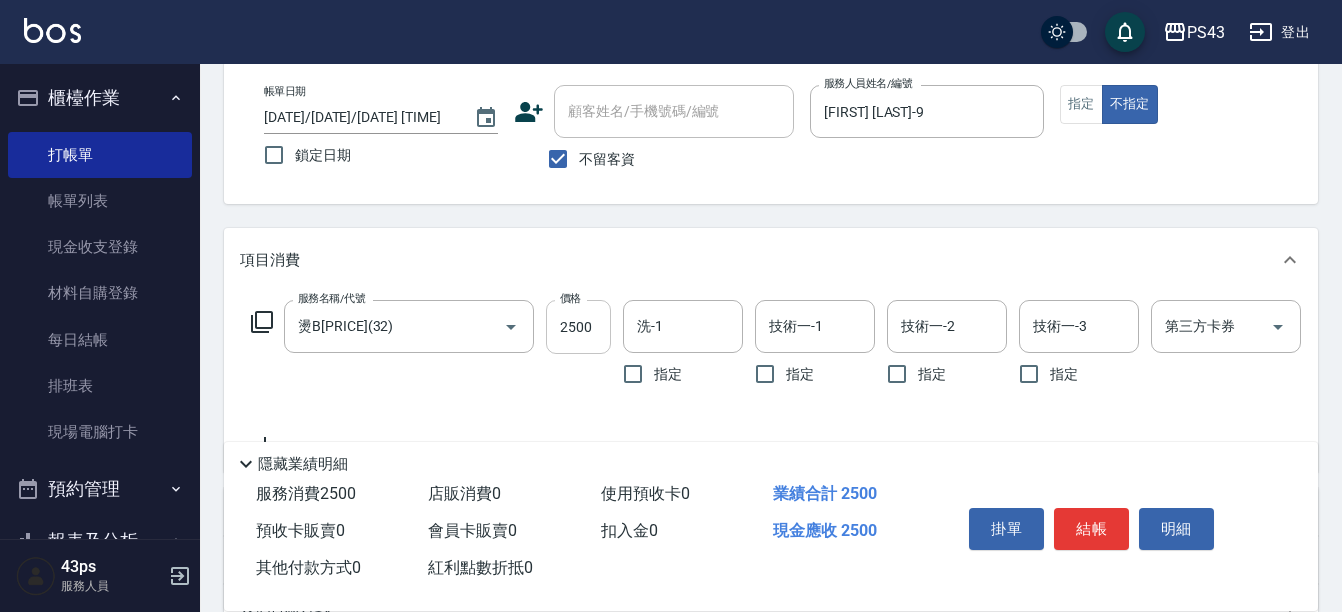 click on "2500" at bounding box center (578, 327) 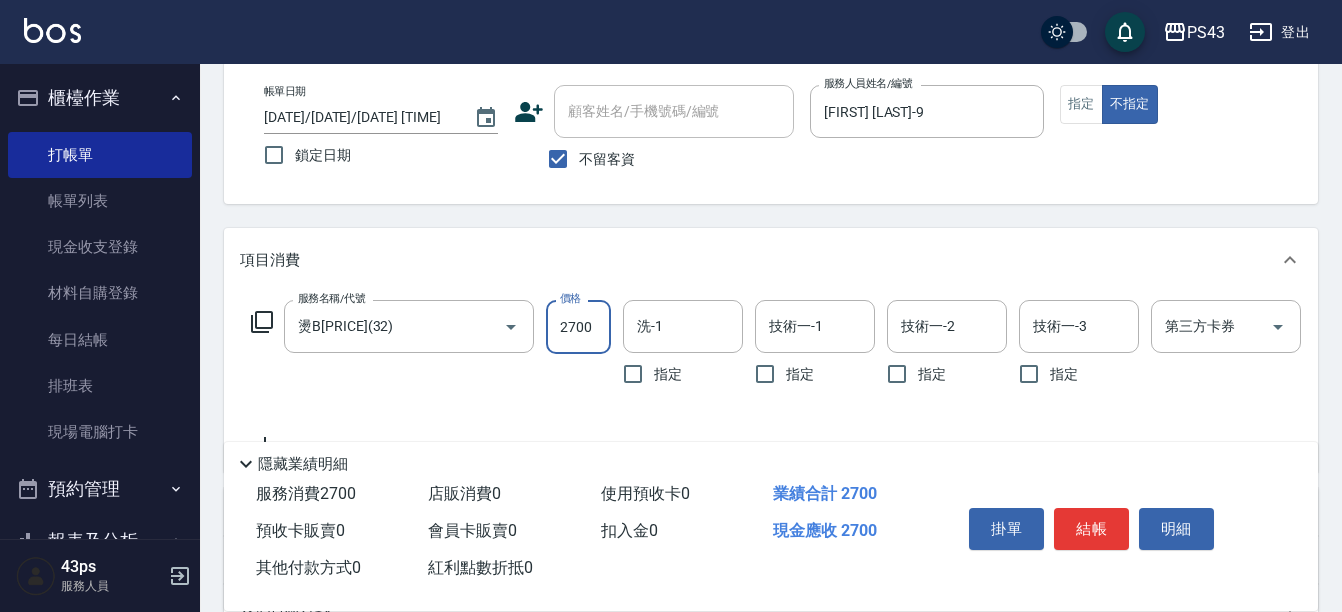 type on "2700" 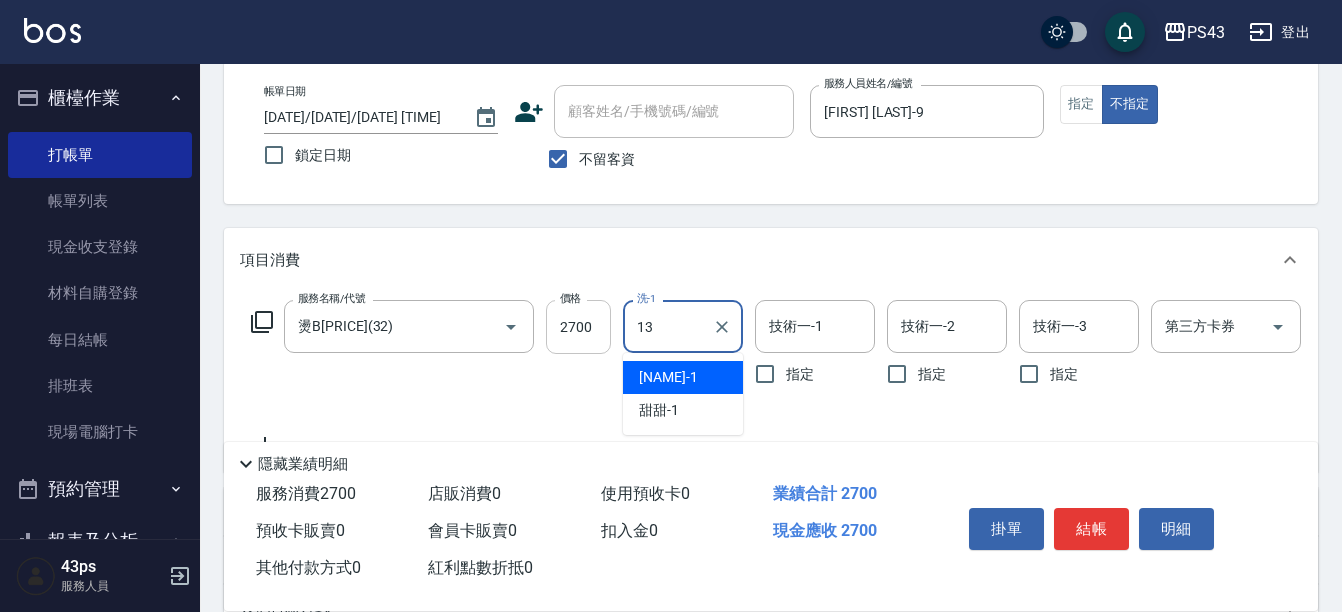 type on "[NAME] - [NUMBER]" 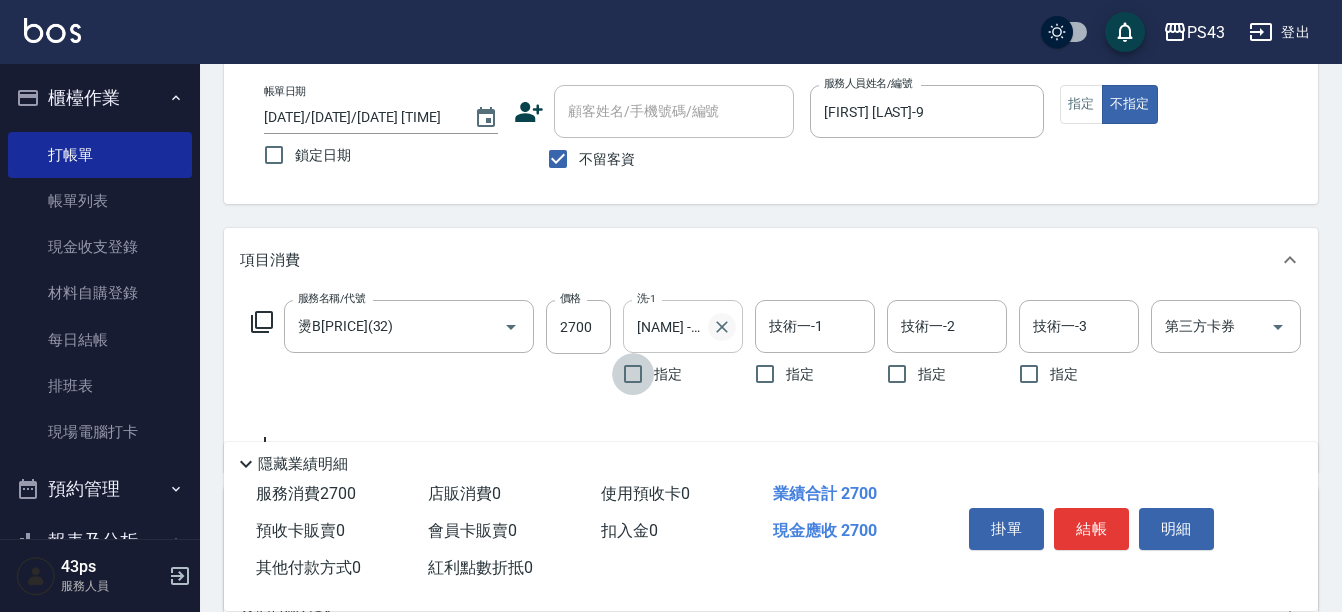 click 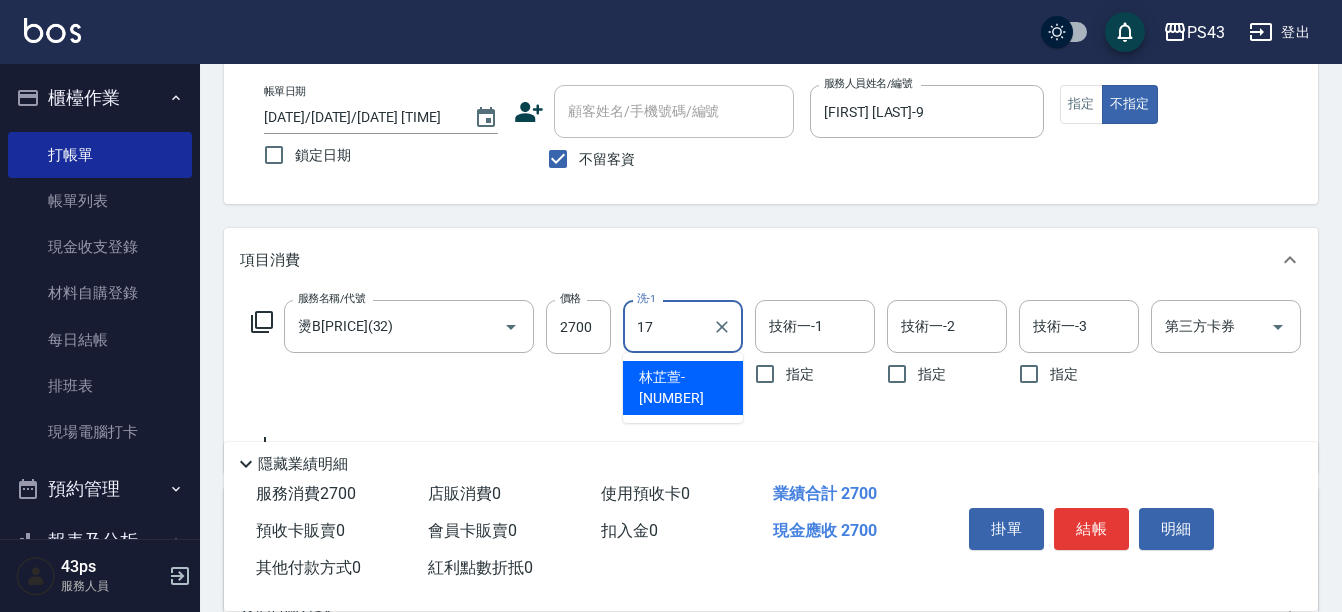 type on "[NAME] - [NUMBER]" 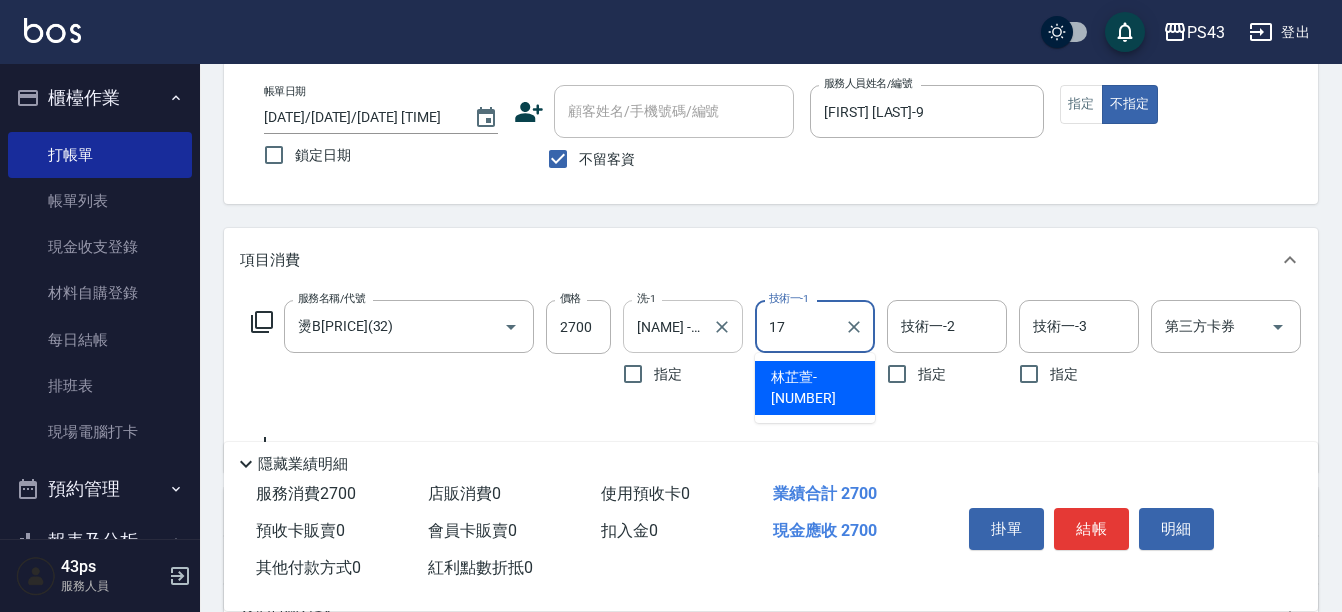 type on "[NAME] - [NUMBER]" 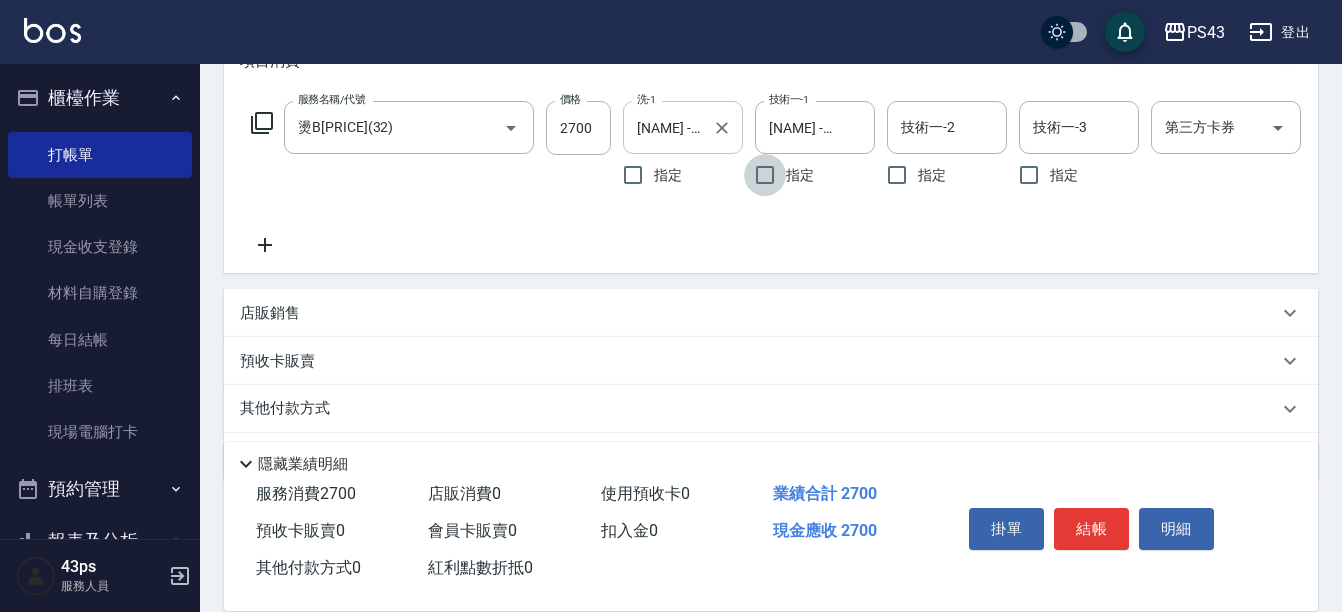 scroll, scrollTop: 300, scrollLeft: 0, axis: vertical 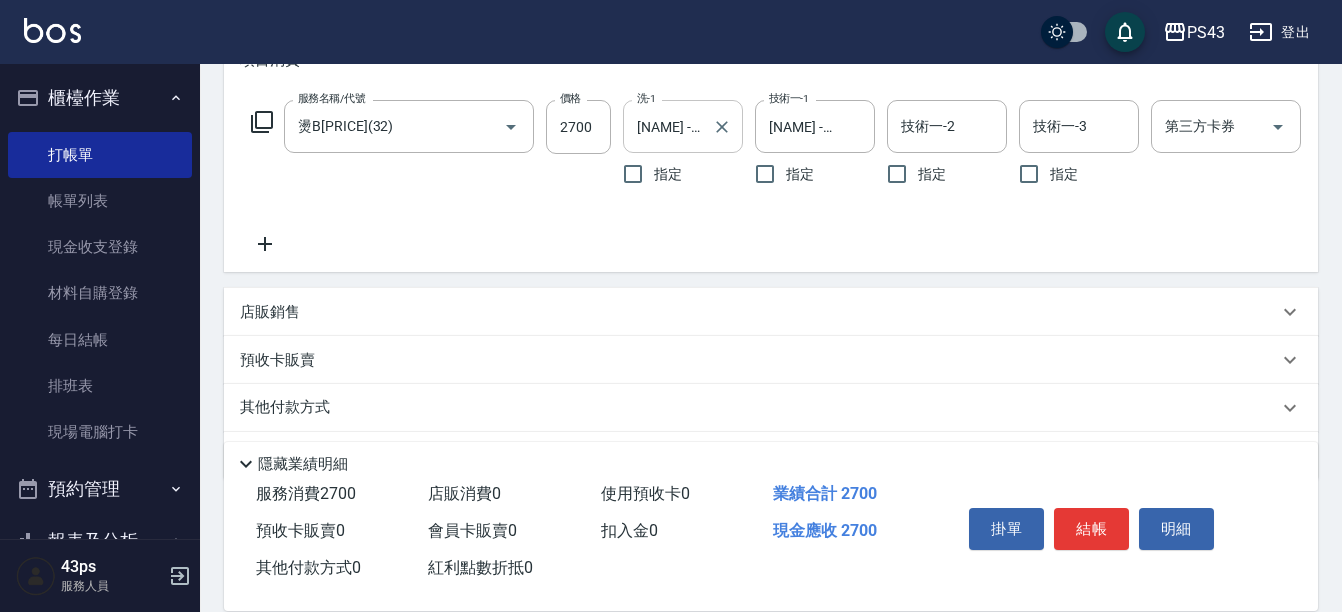click on "店販銷售" at bounding box center [270, 312] 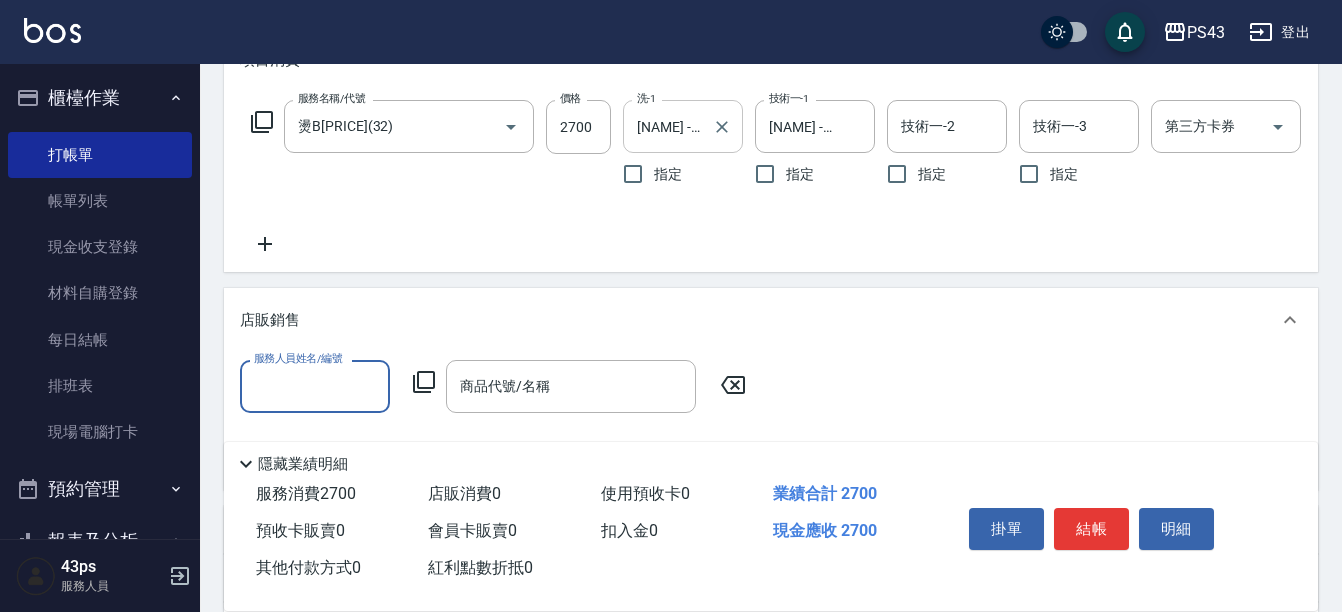 scroll, scrollTop: 0, scrollLeft: 0, axis: both 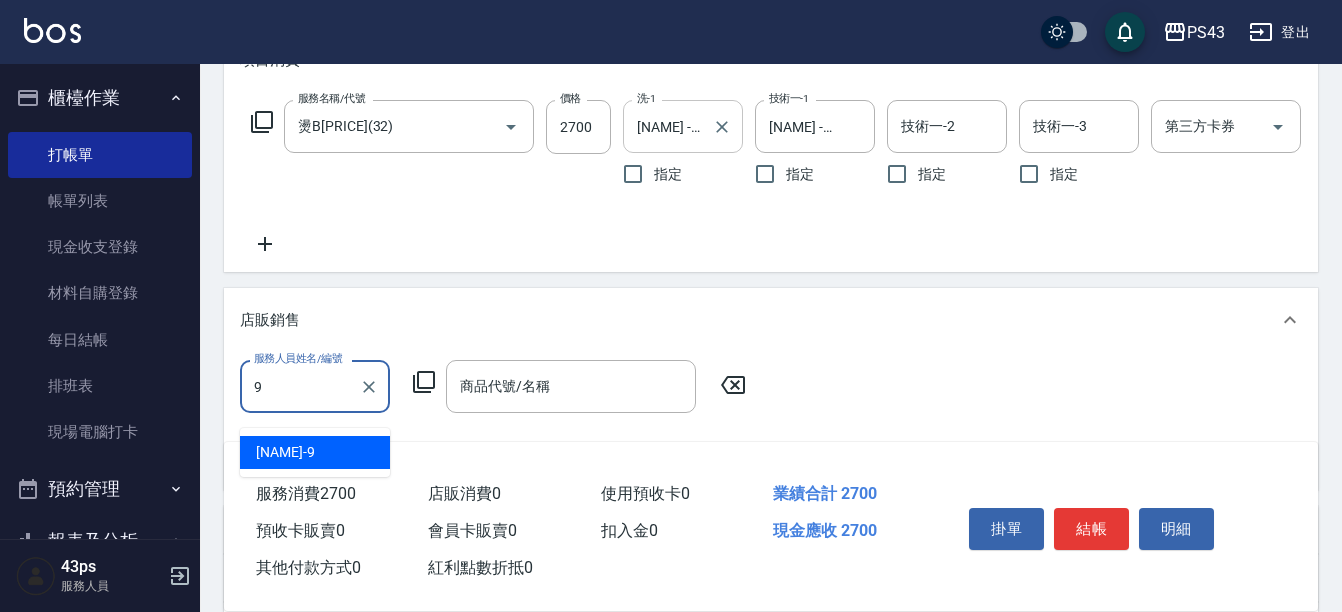 type on "[FIRST] [LAST]-9" 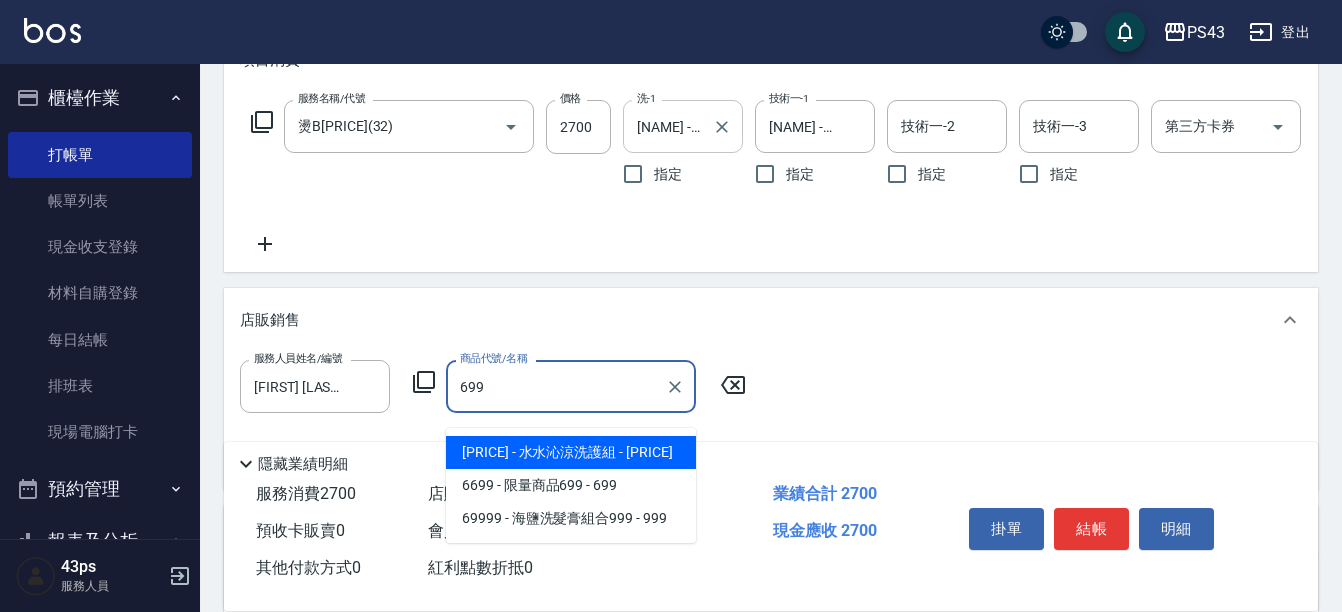 click on "[PRICE] - 水水沁涼洗護組 - [PRICE]" at bounding box center (571, 452) 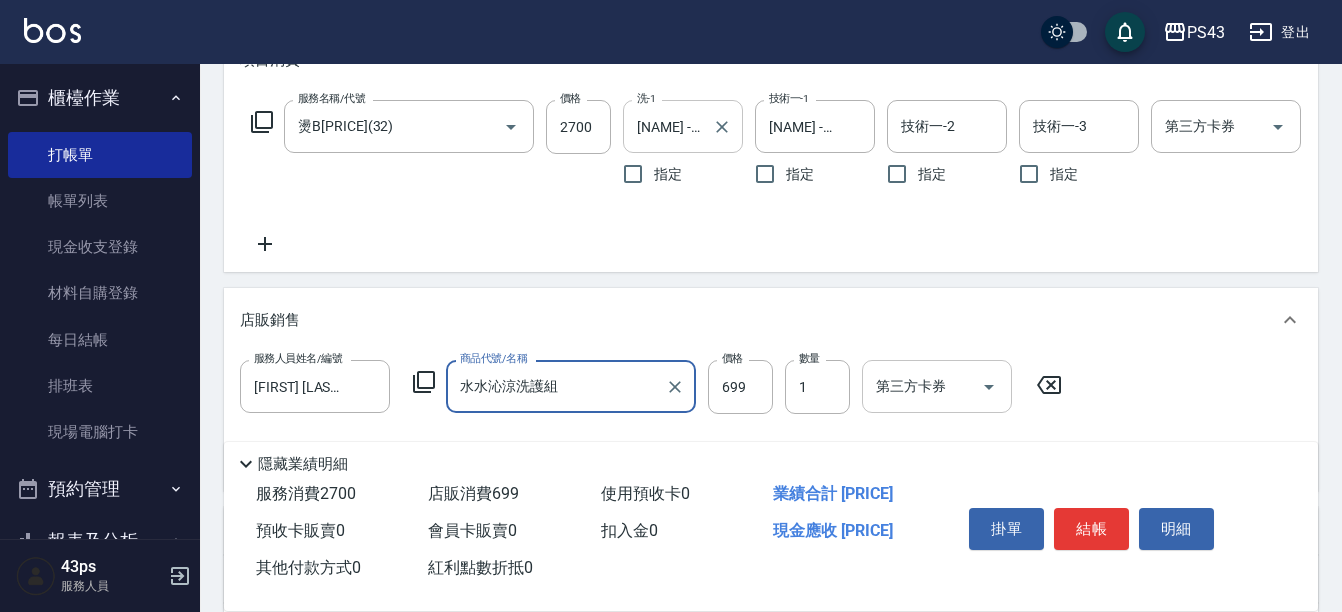 type on "水水沁涼洗護組" 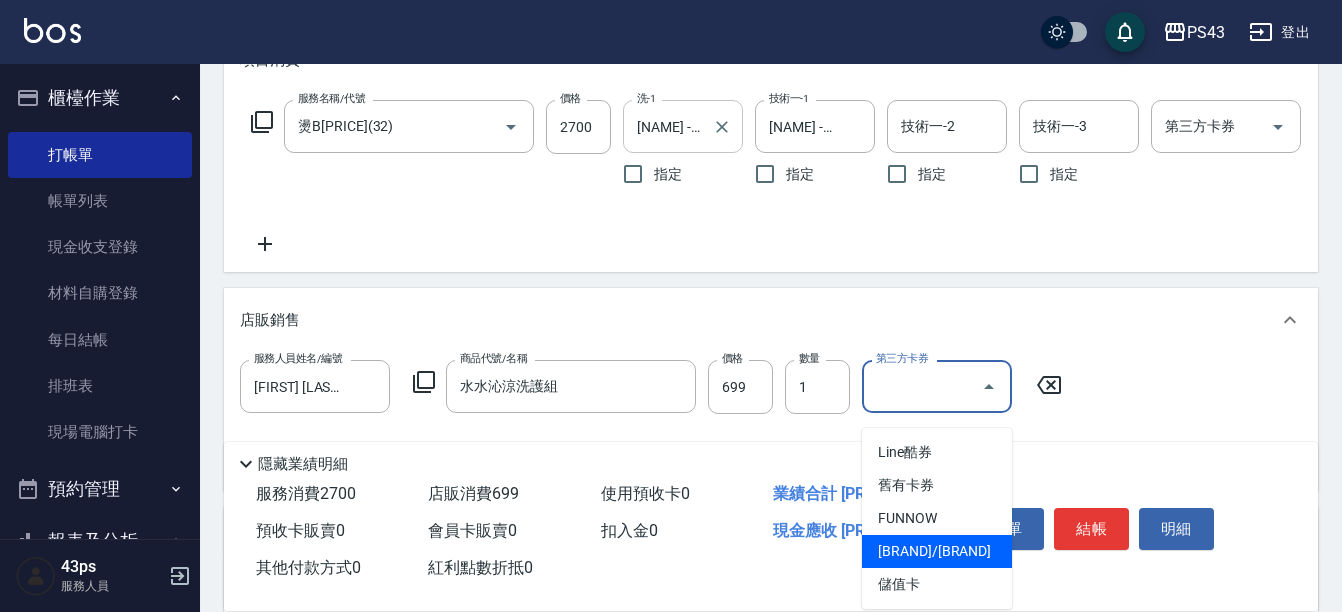 drag, startPoint x: 899, startPoint y: 579, endPoint x: 818, endPoint y: 516, distance: 102.61579 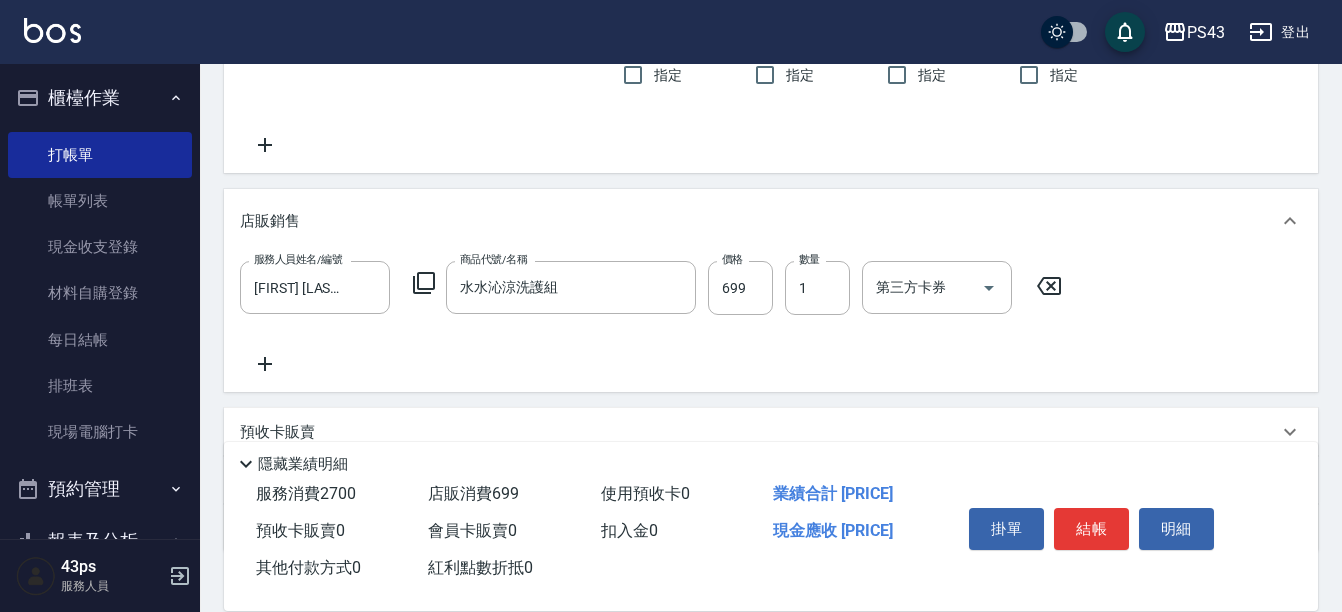 scroll, scrollTop: 400, scrollLeft: 0, axis: vertical 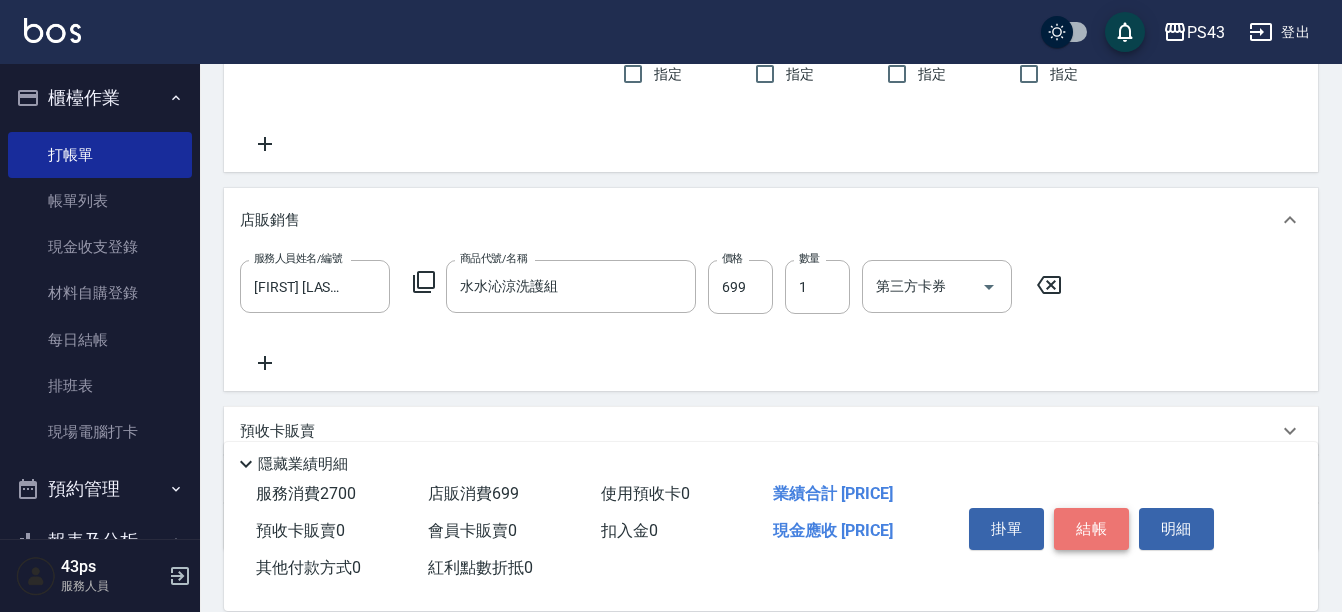 click on "結帳" at bounding box center [1091, 529] 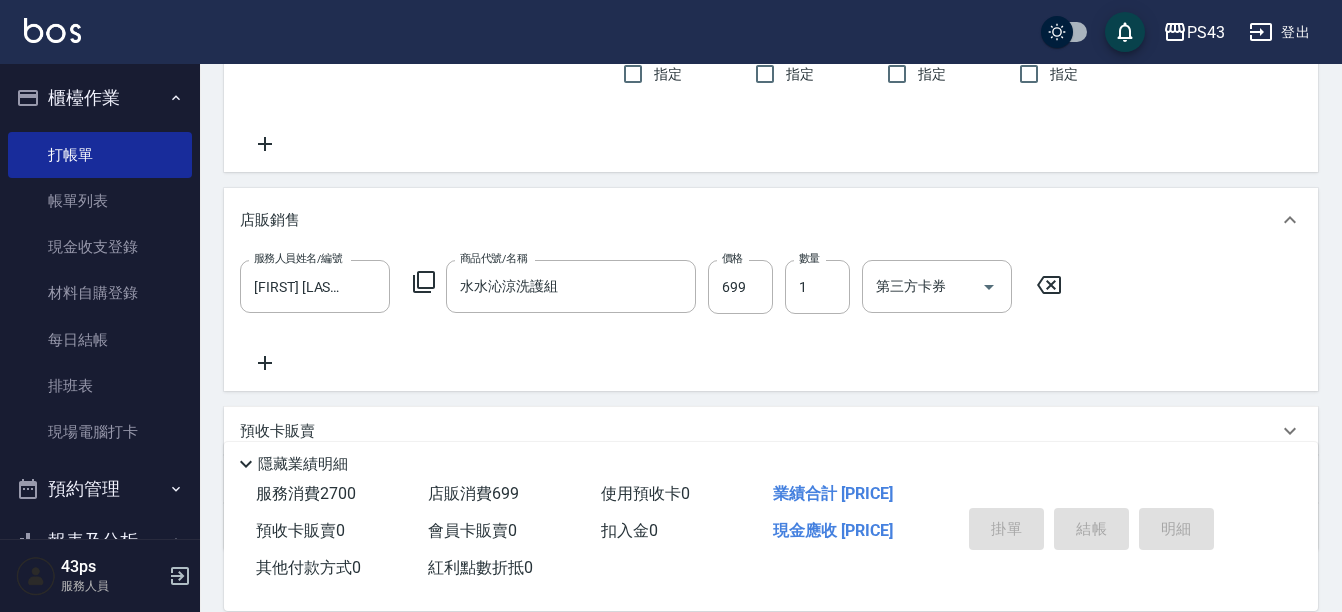 type on "[DATE]/[DATE]/[DATE] [TIME]" 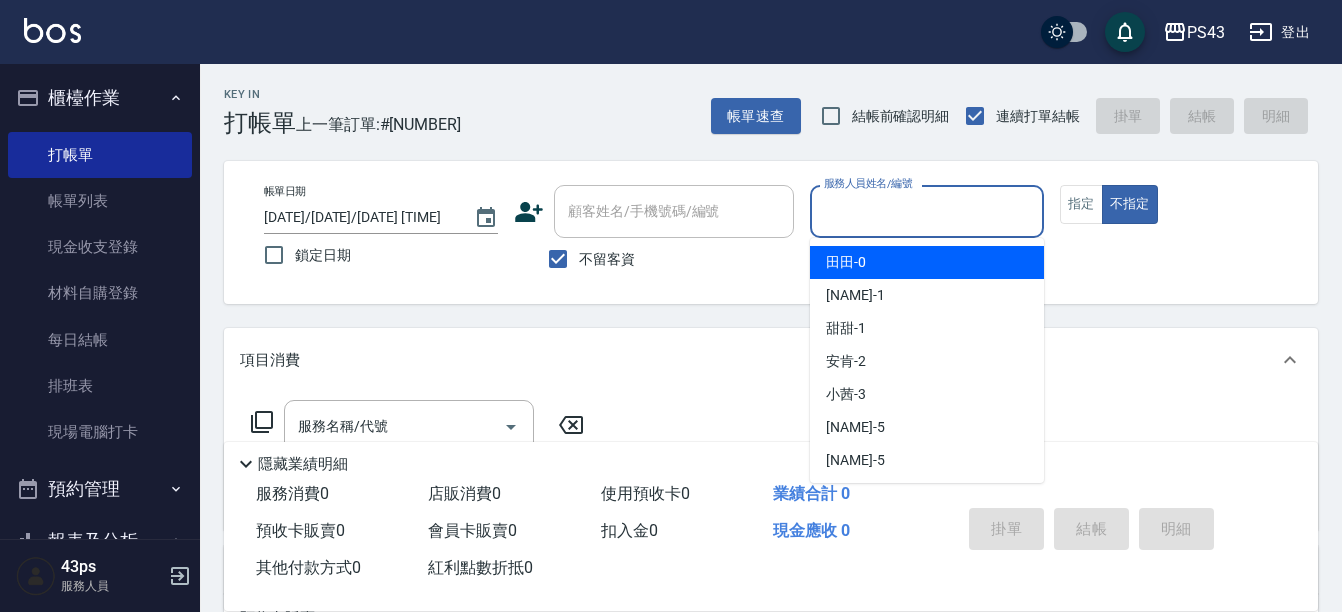 click on "服務人員姓名/編號" at bounding box center (927, 211) 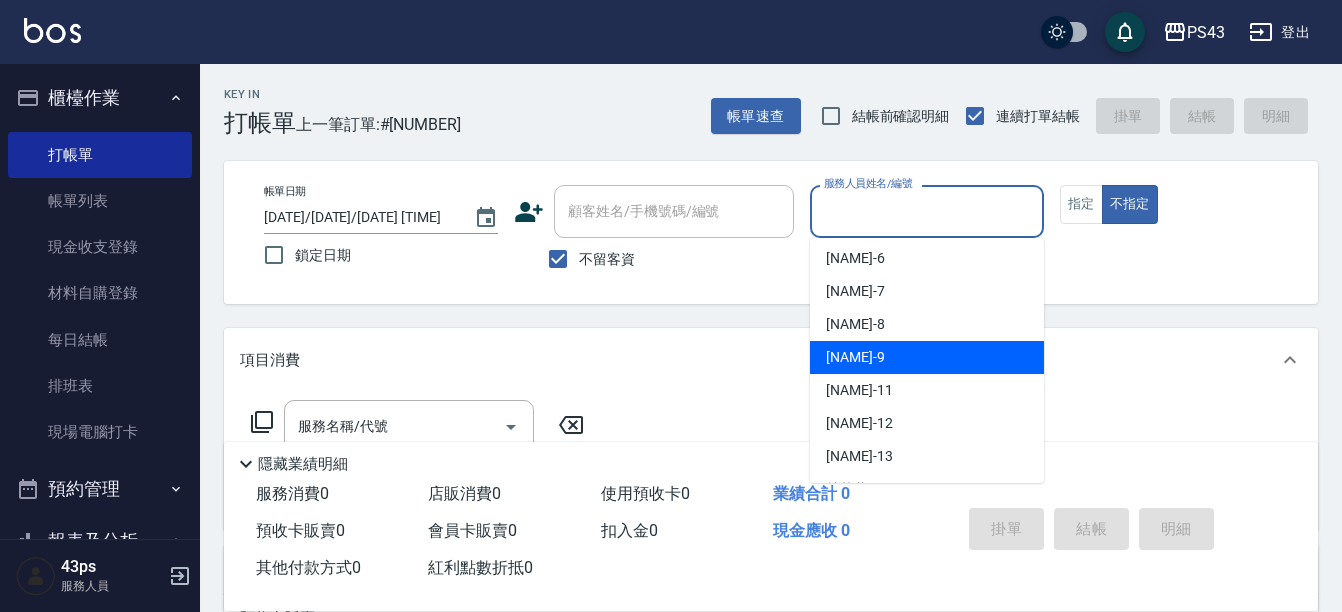 scroll, scrollTop: 200, scrollLeft: 0, axis: vertical 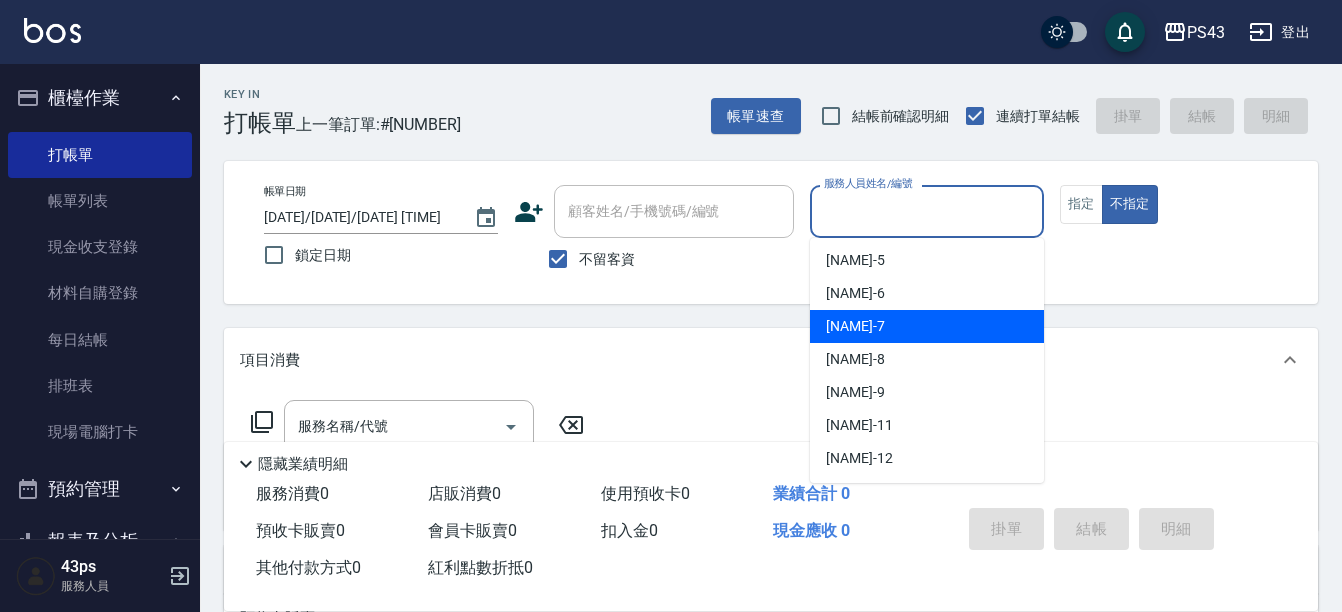 click on "[NAME] - [NUMBER]" at bounding box center [855, 326] 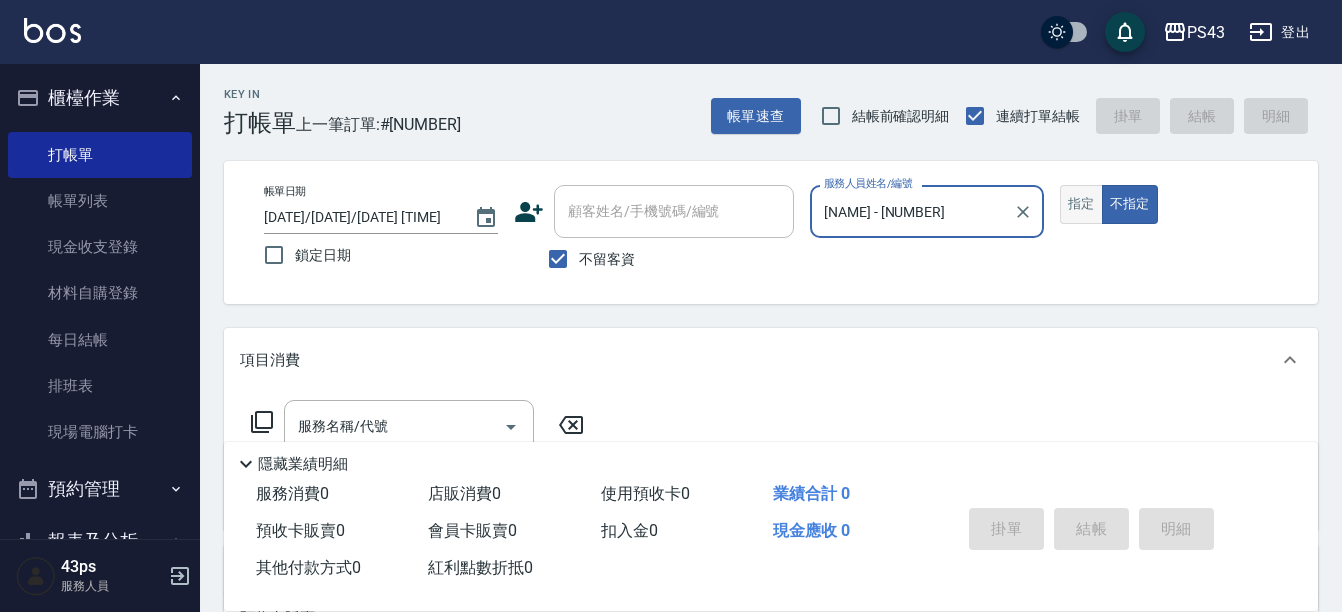 click on "指定" at bounding box center (1081, 204) 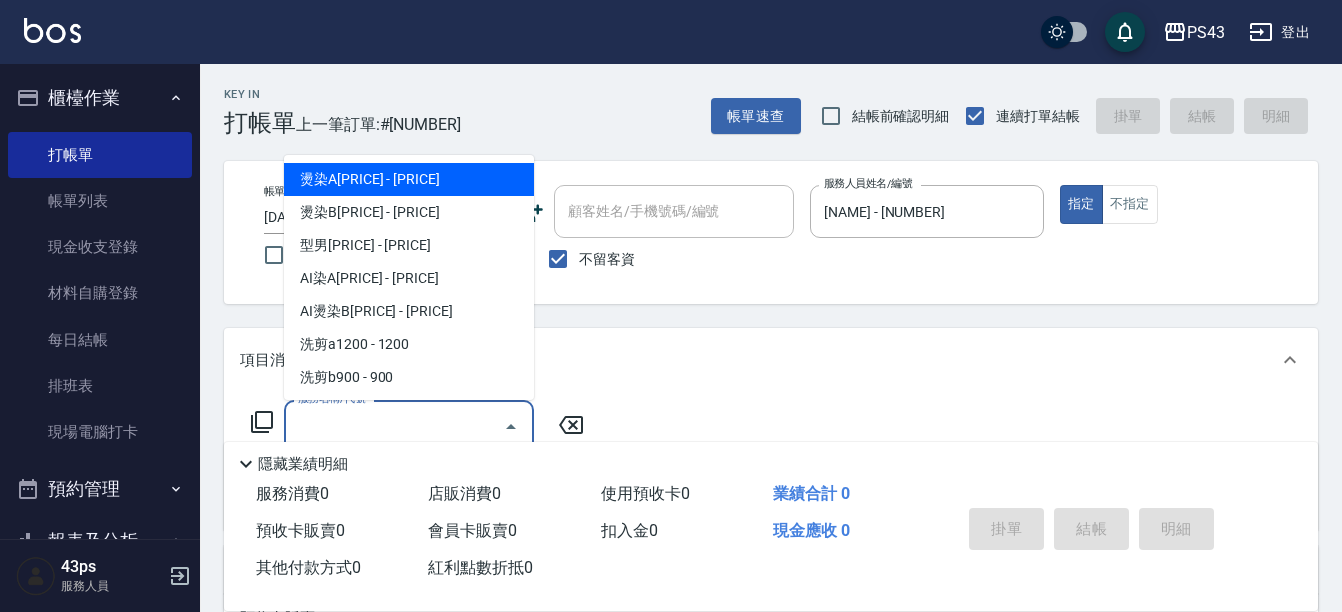 click on "服務名稱/代號" at bounding box center (394, 426) 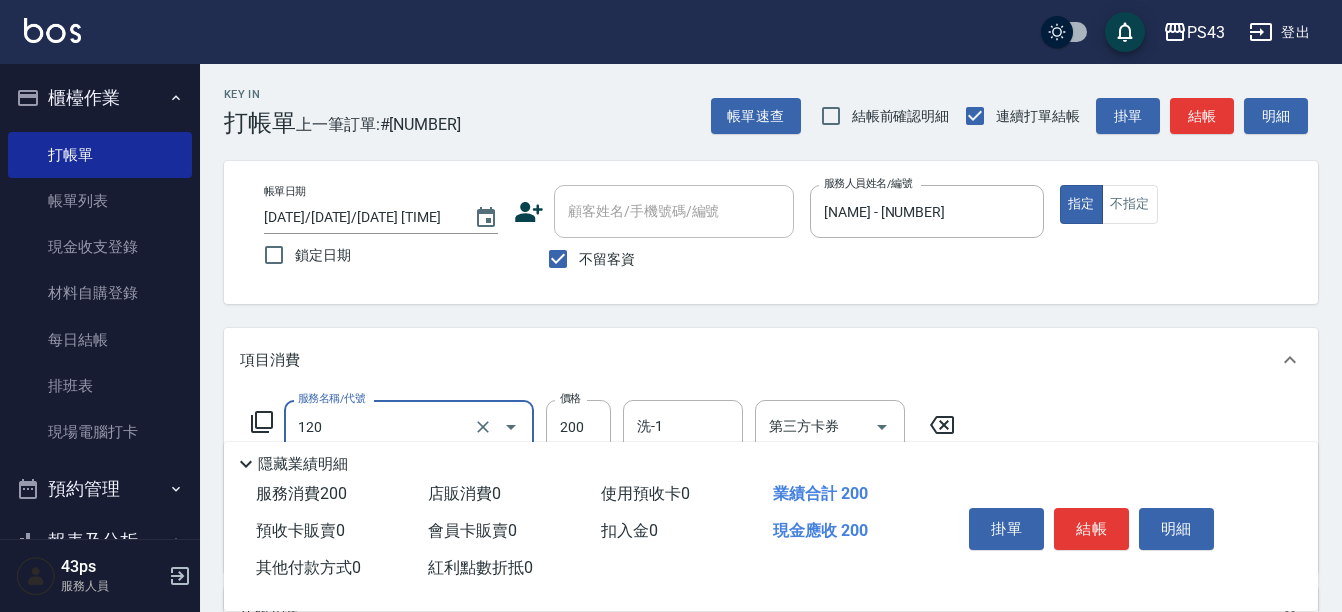 type on "New洗[PRICE]([PRICE])" 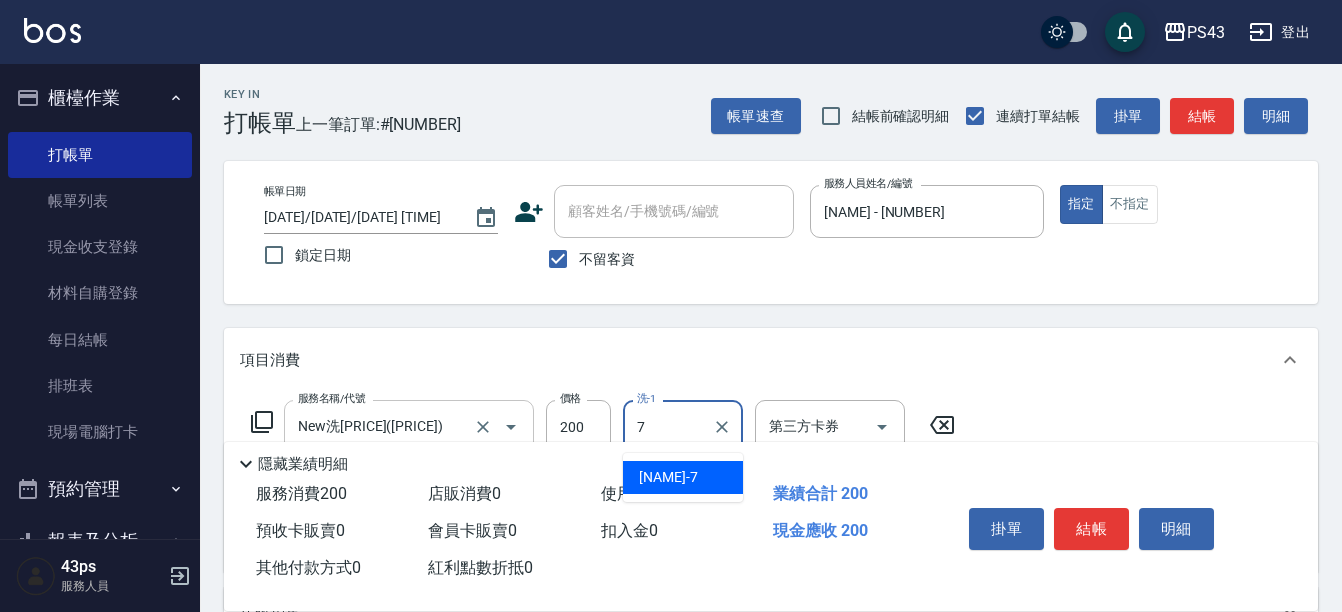 type on "[NAME] - [NUMBER]" 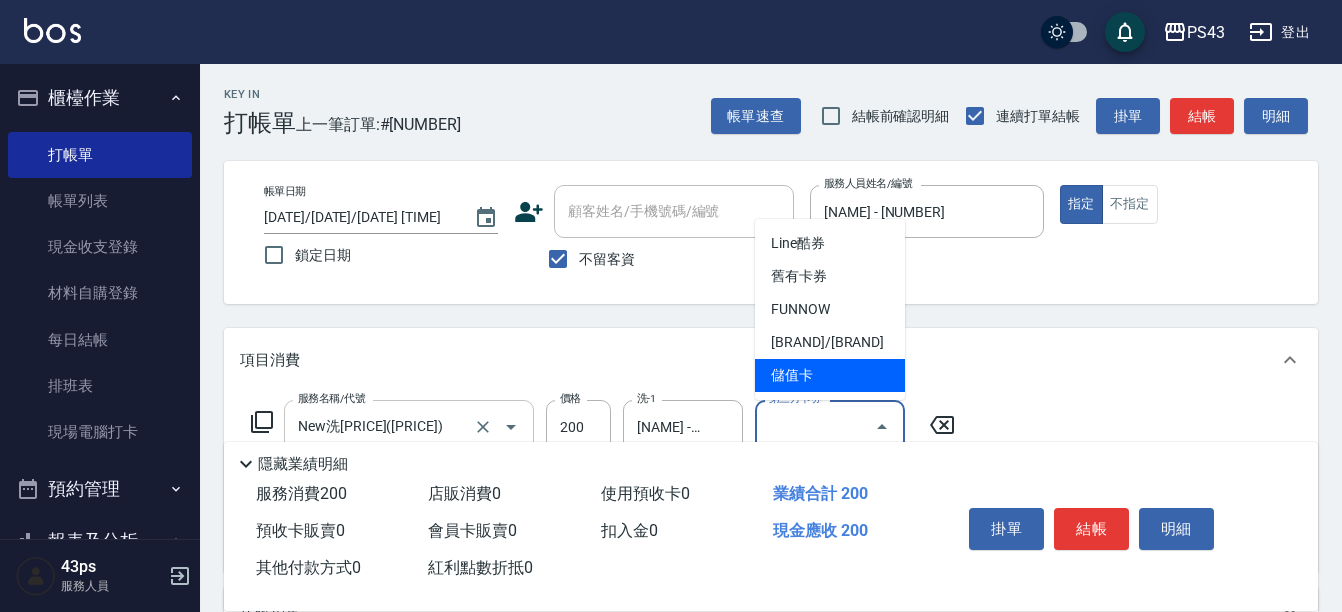 type on "儲值卡" 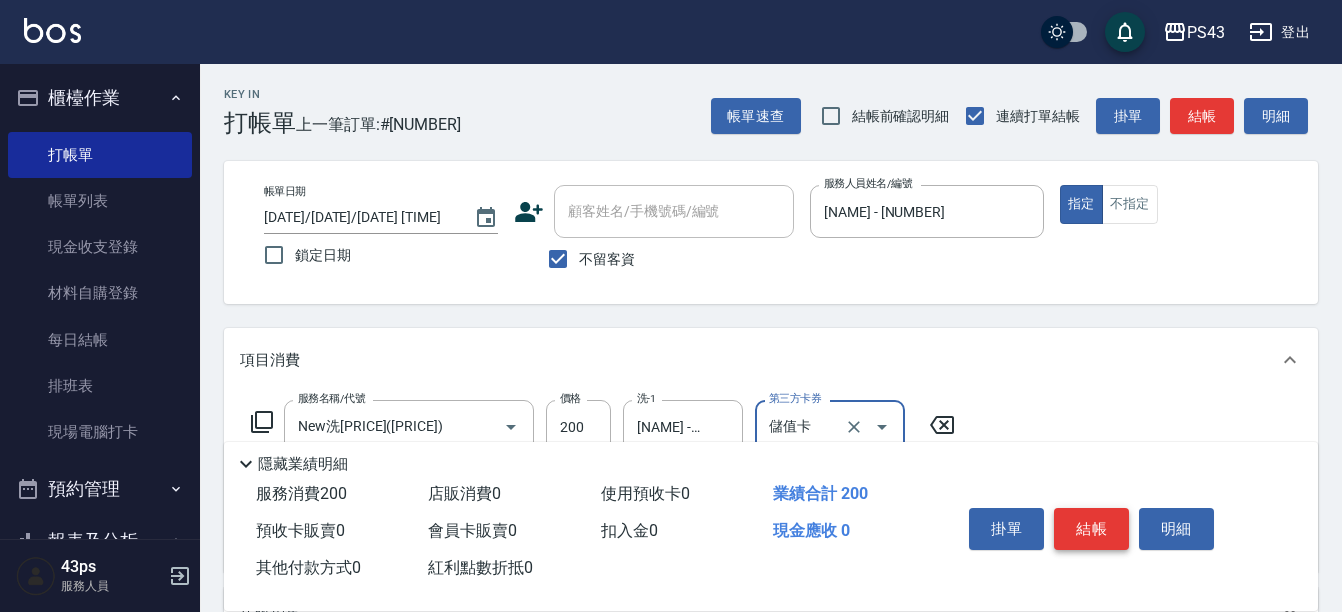 click on "結帳" at bounding box center [1091, 529] 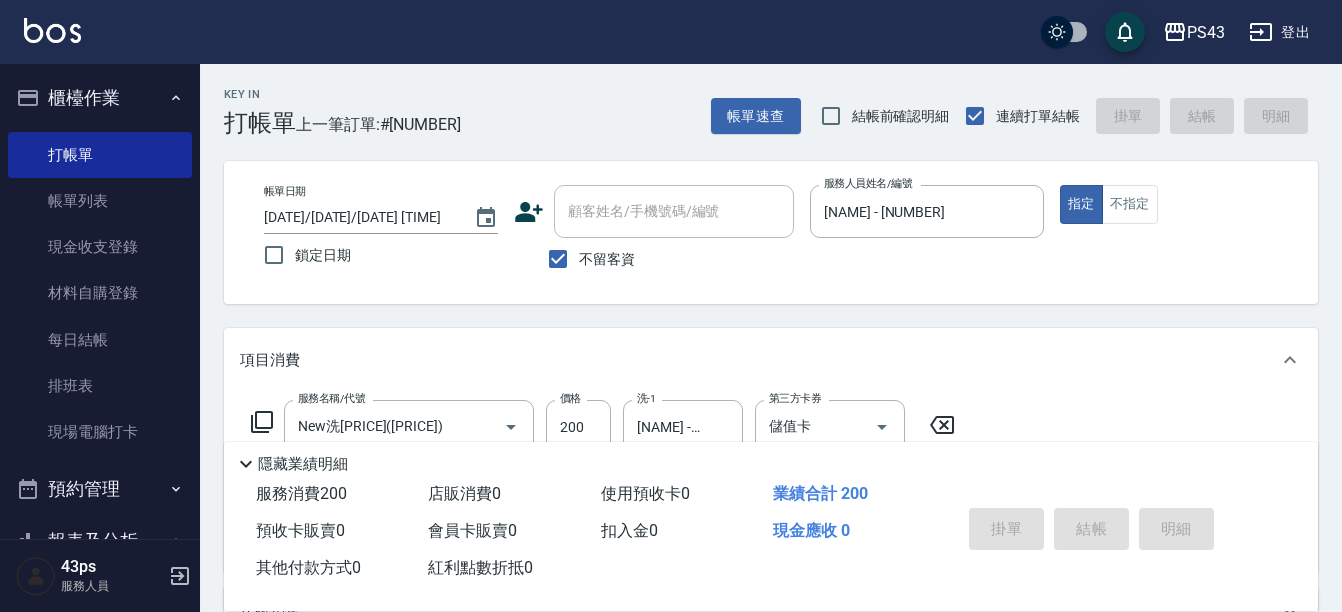 type on "[DATE]/[DATE]/[DATE] [TIME]" 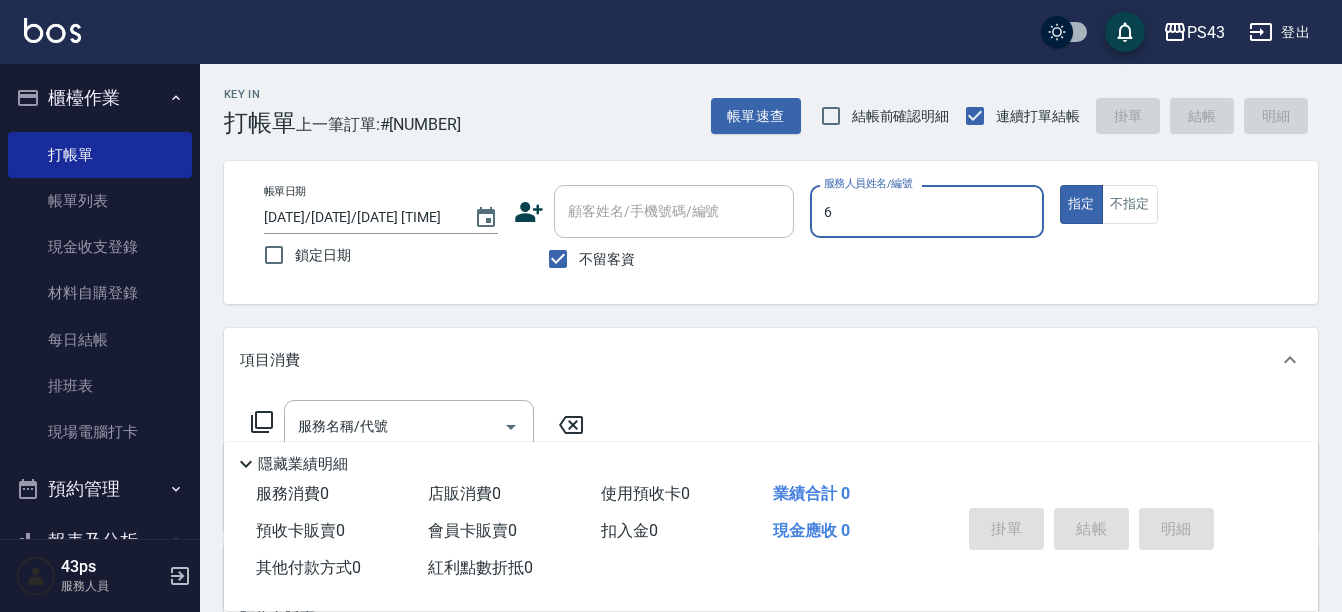 type on "[NAME] - [NUMBER]" 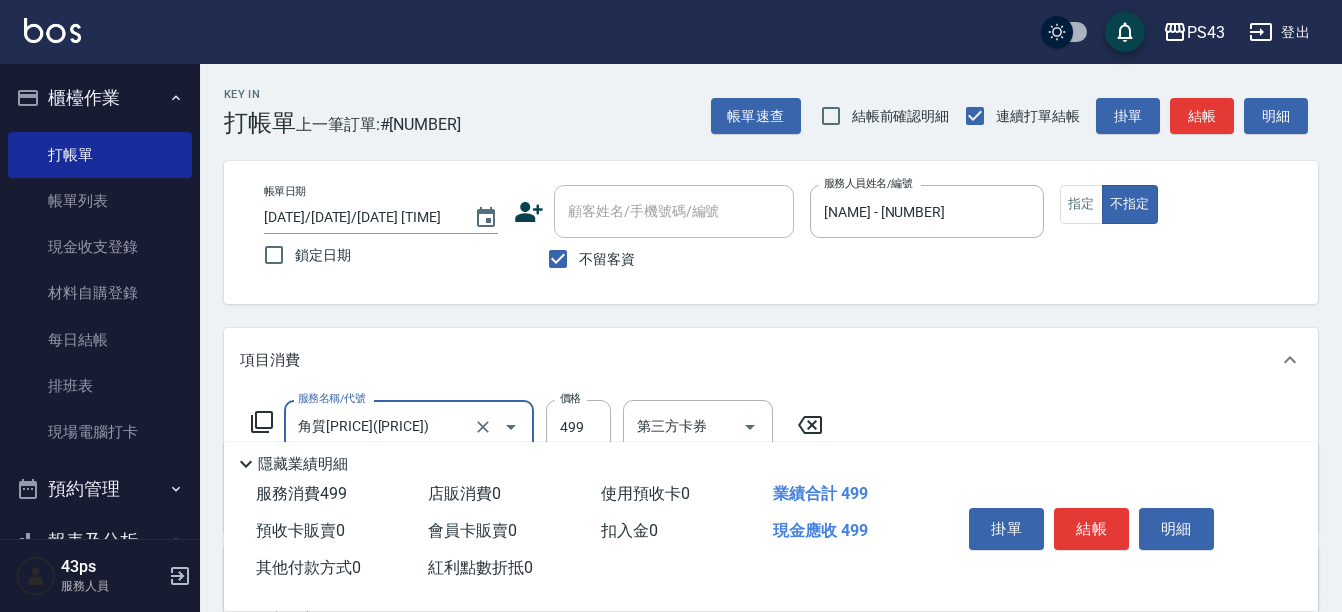 type on "角質[PRICE]([PRICE])" 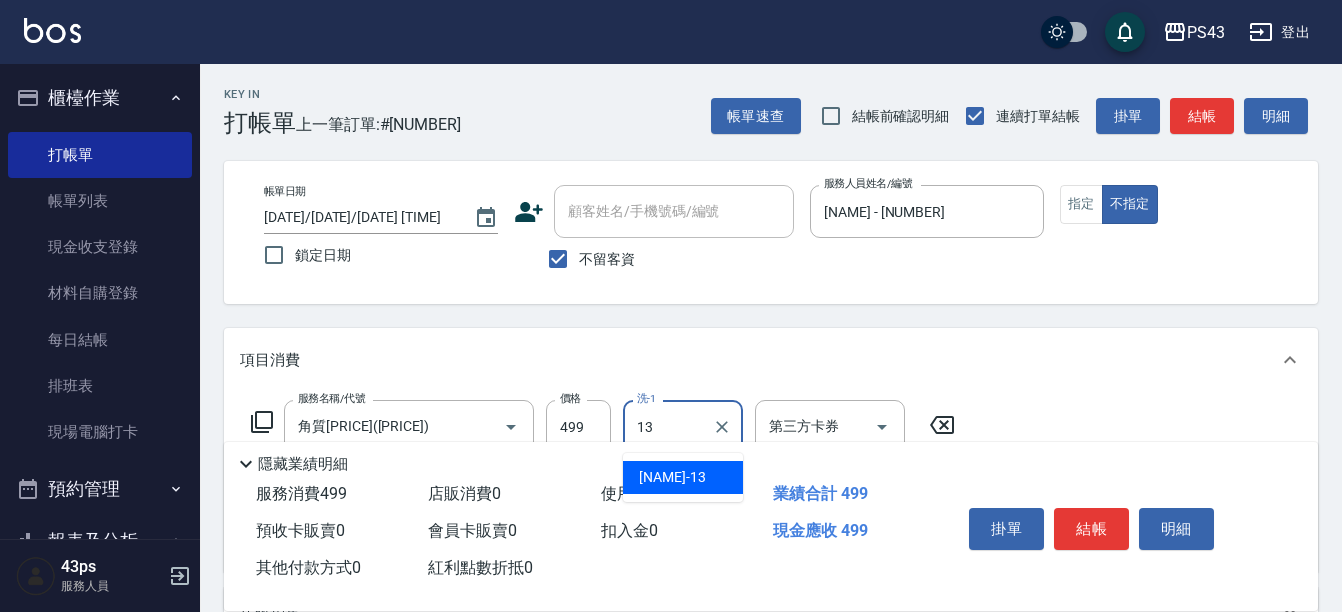 type on "[NAME] - [NUMBER]" 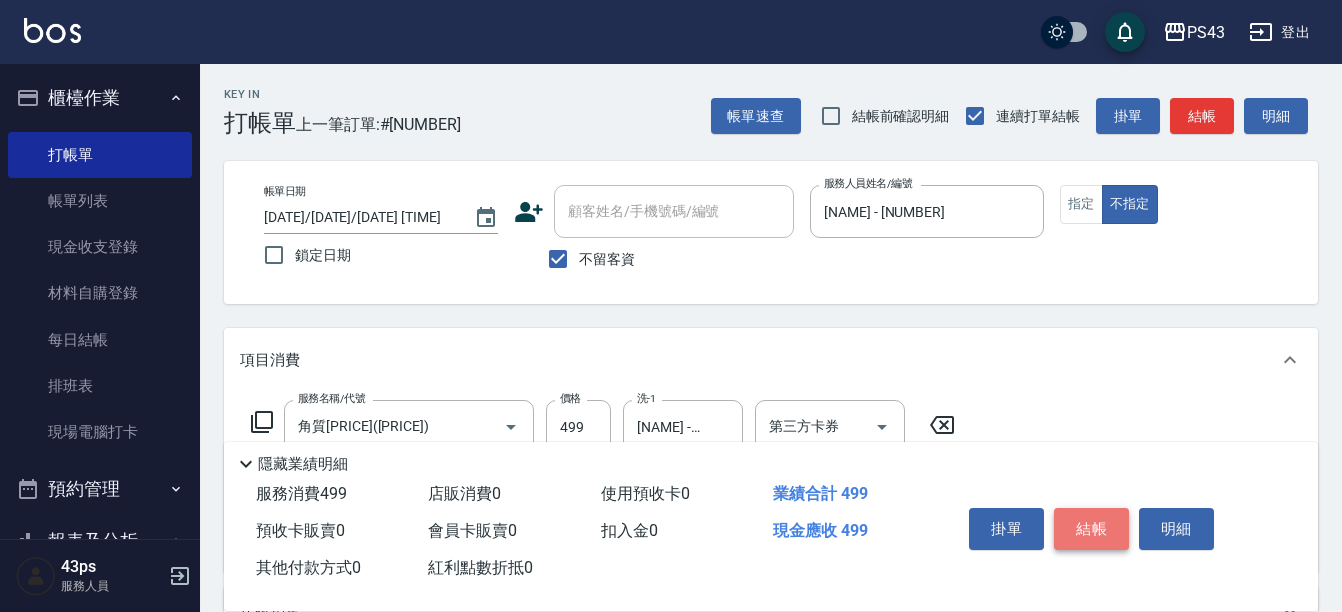 click on "結帳" at bounding box center (1091, 529) 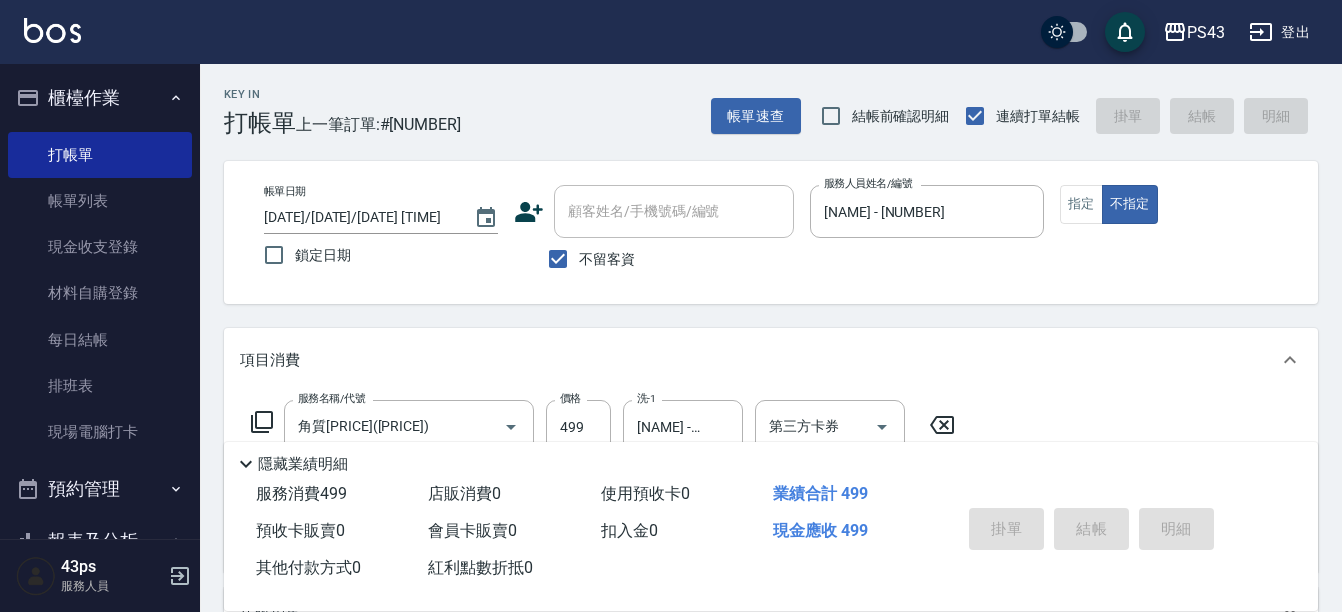 type on "[DATE] [TIME]" 